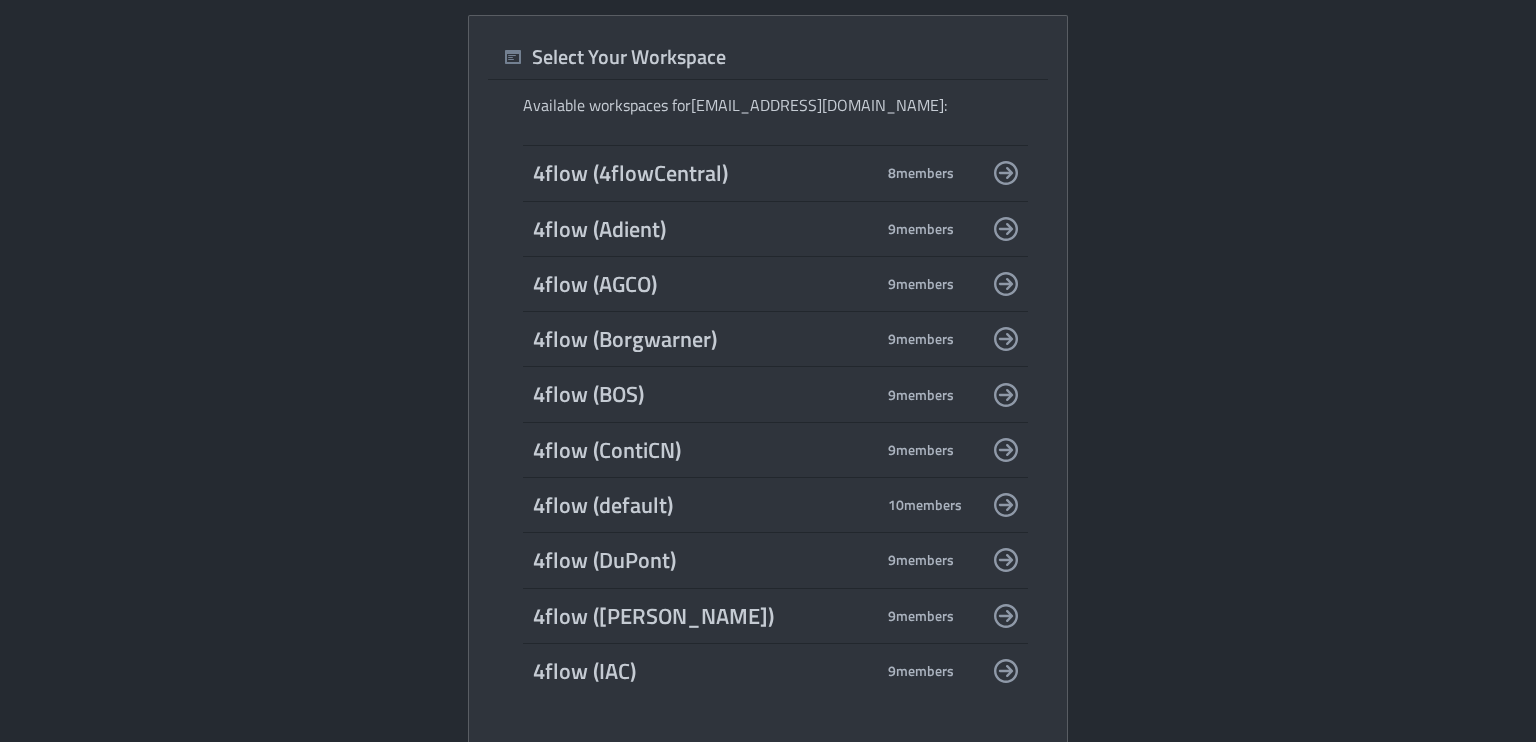 scroll, scrollTop: 0, scrollLeft: 0, axis: both 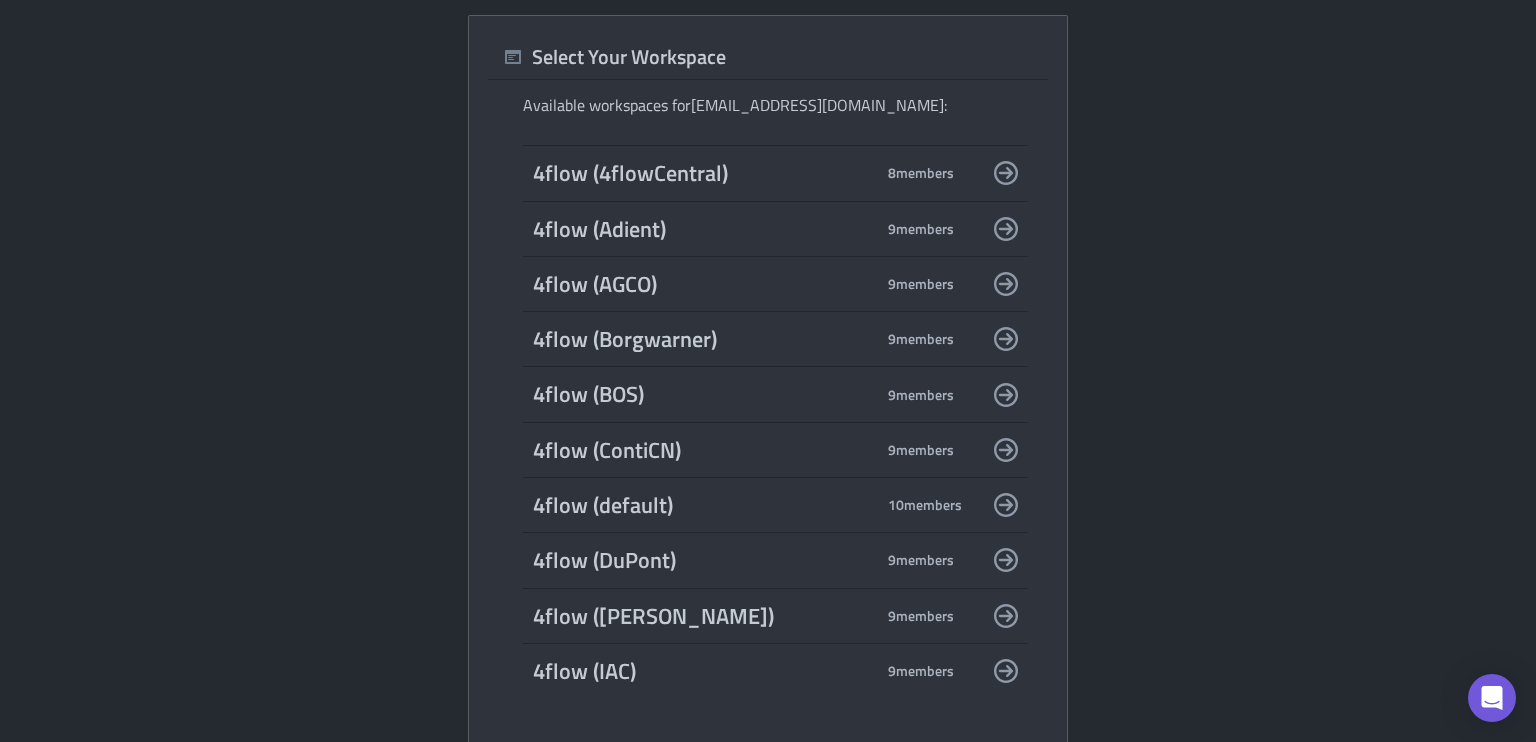 click 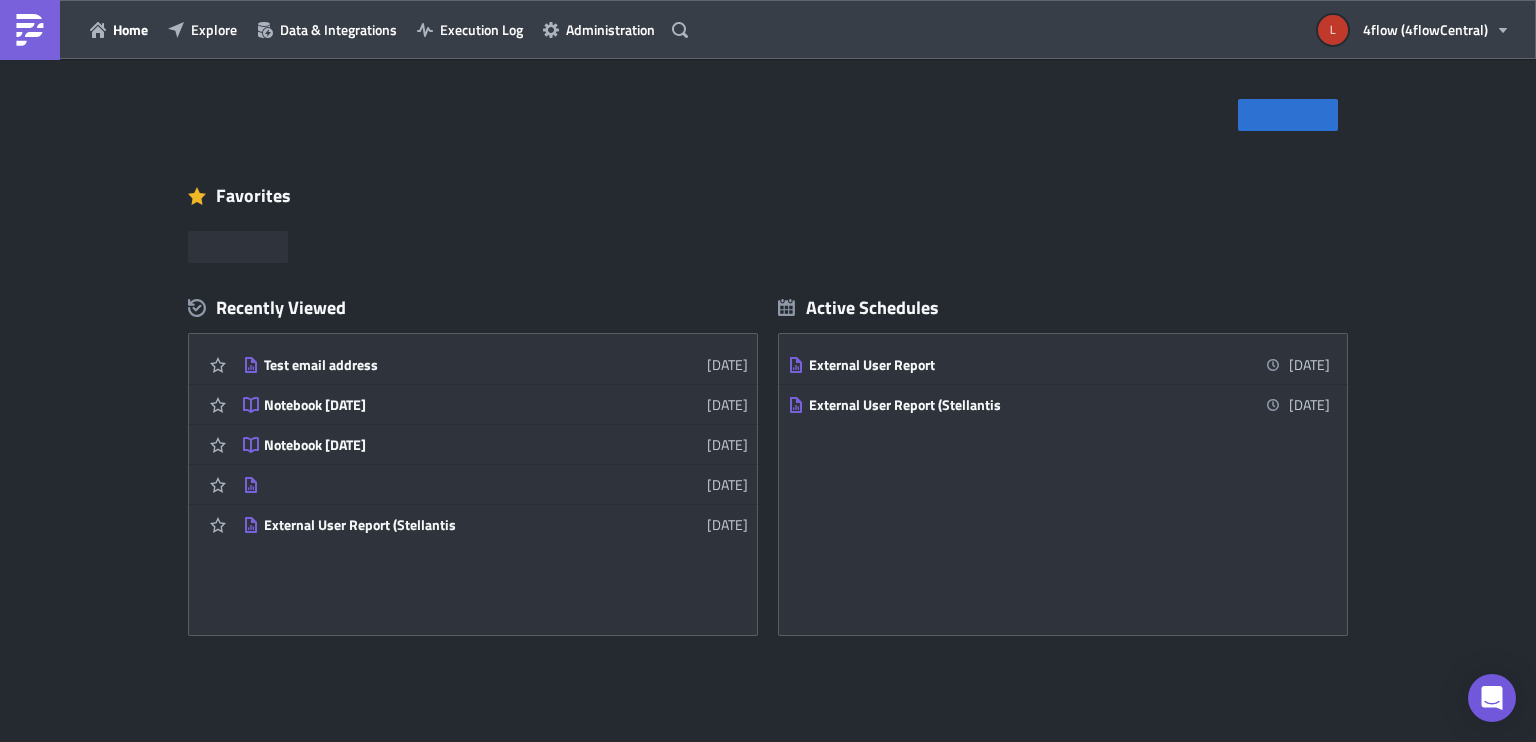 scroll, scrollTop: 0, scrollLeft: 0, axis: both 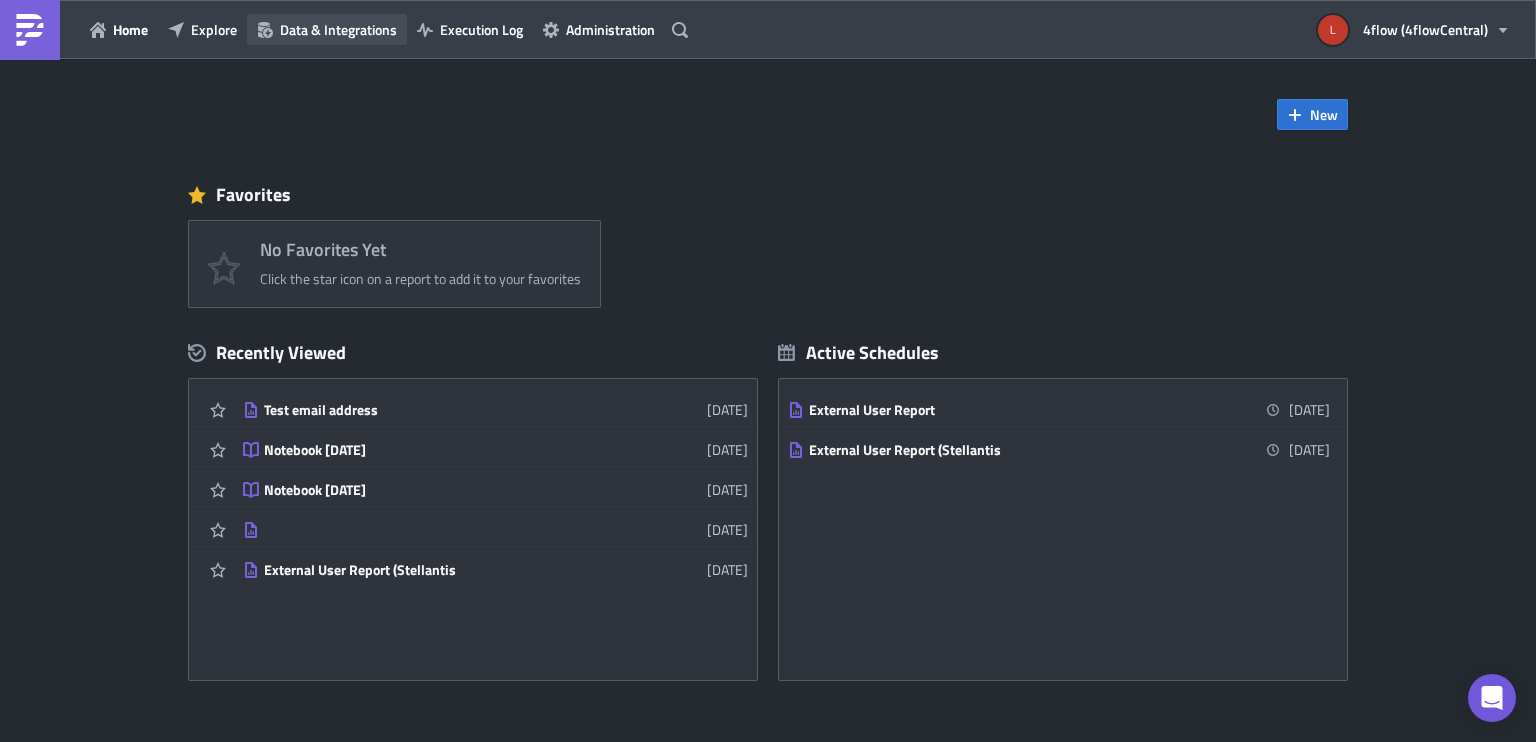 click on "Data & Integrations" at bounding box center [338, 29] 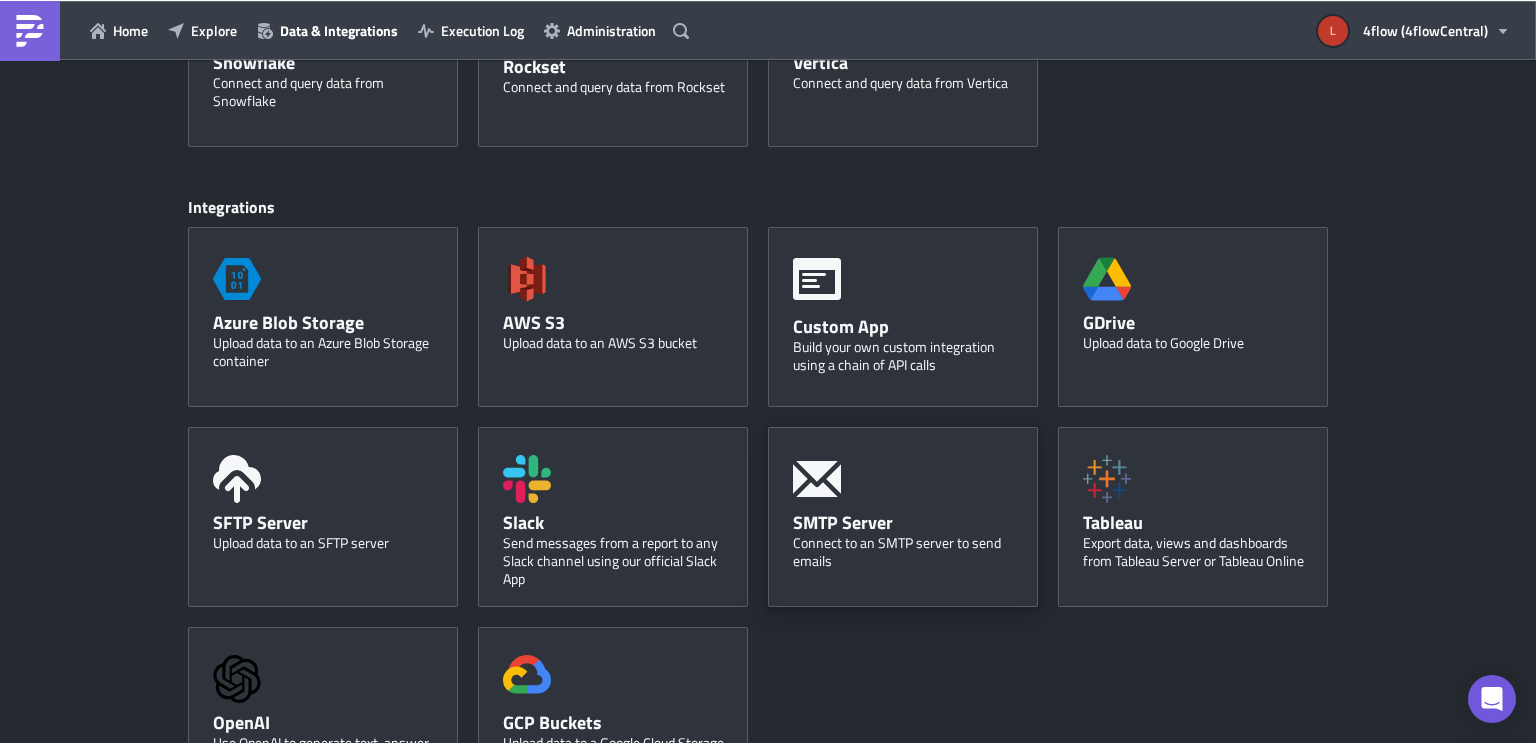 scroll, scrollTop: 884, scrollLeft: 0, axis: vertical 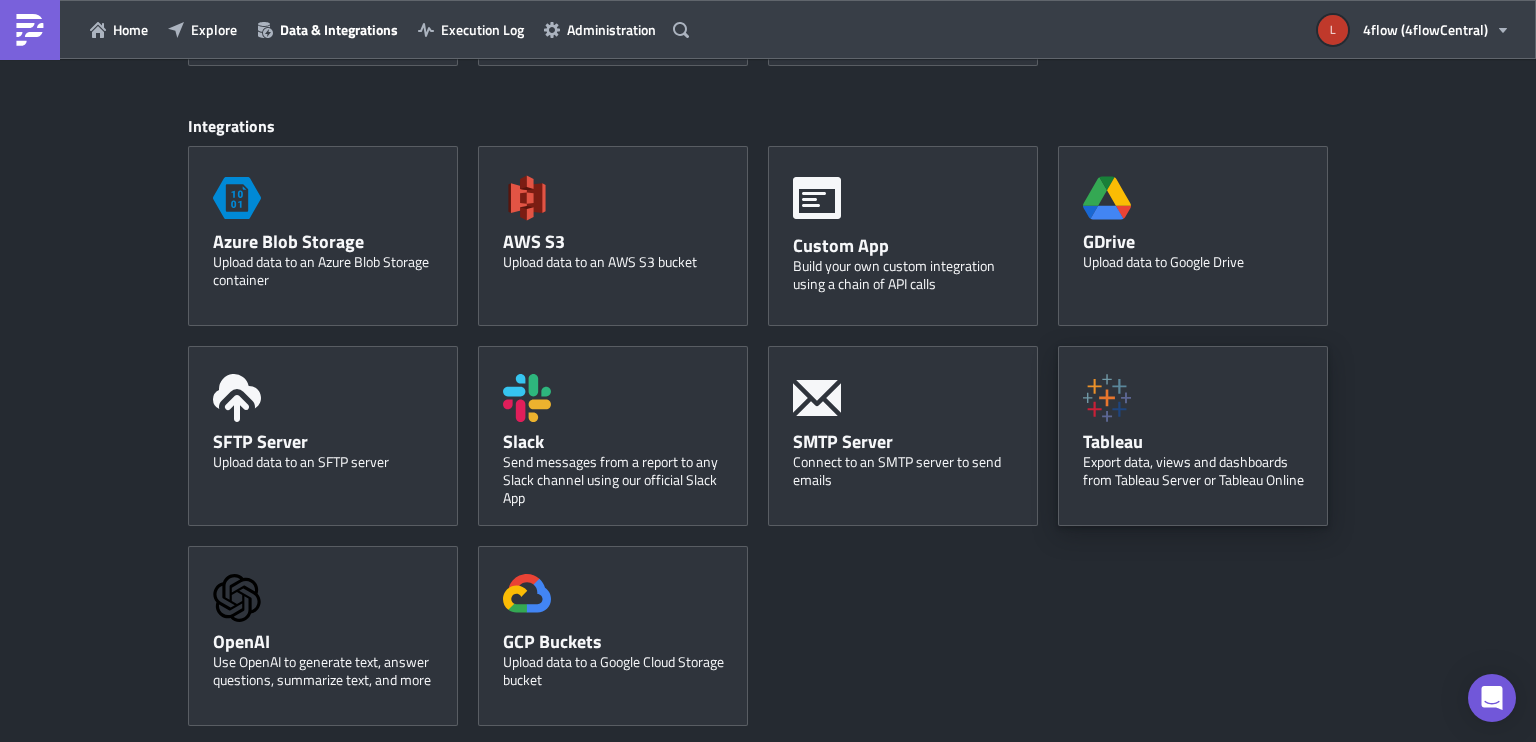 click on "Tableau" at bounding box center [1198, 441] 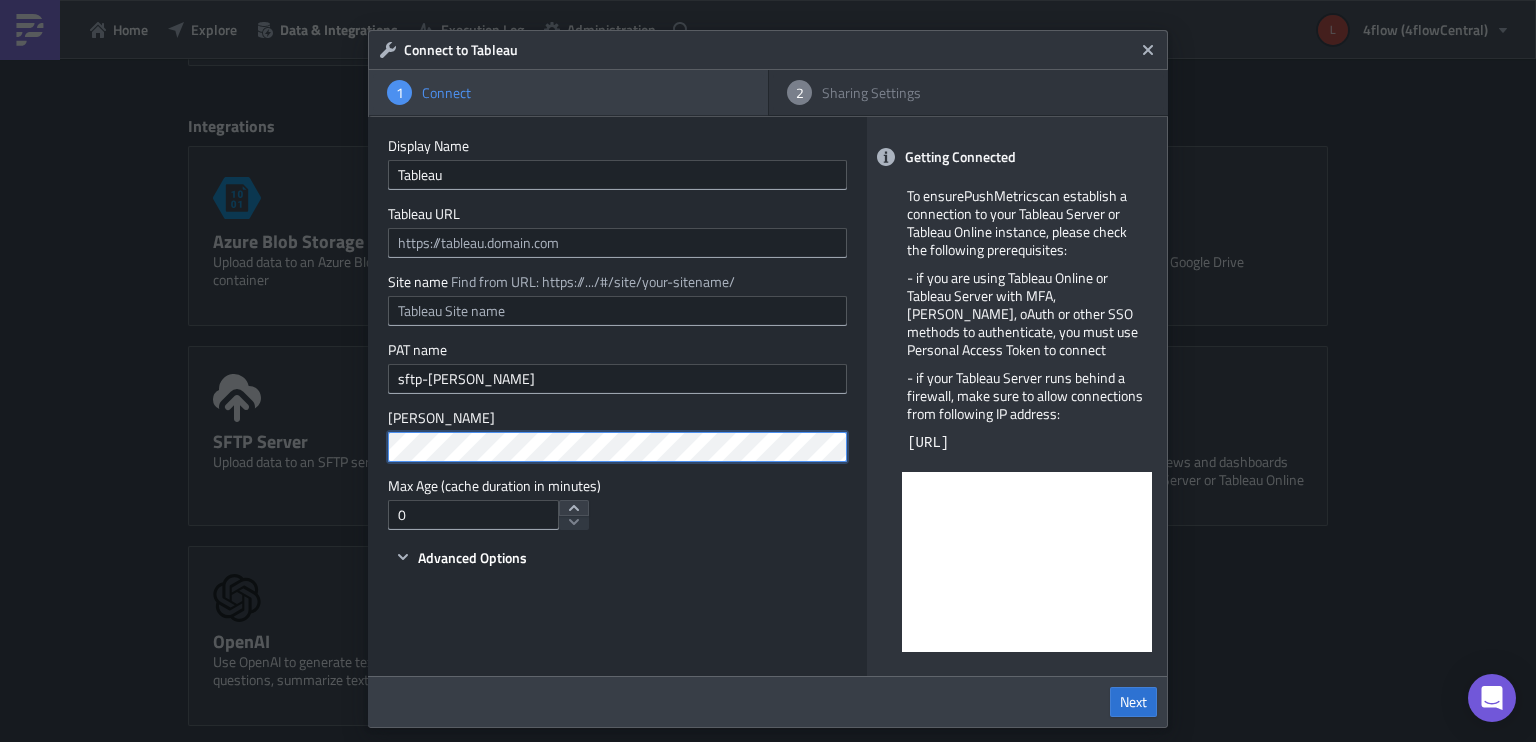 click on "Connect to Tableau 1 Connect 2 Sharing Settings Display Name   Tableau Tableau URL   Site name   Find from URL: https://.../#/site/your-sitename/ PAT name   sftp-[PERSON_NAME] Secret   Max Age (cache duration in minutes)   0 Advanced Options Getting Connected To ensure  PushMetrics  can establish a connection to your Tableau Server or Tableau Online instance, please check the following prerequisites: - if you are using Tableau Online or Tableau Server with MFA, [PERSON_NAME], oAuth or other SSO methods to authenticate, you must use Personal Access Token to connect - if your Tableau Server runs behind a firewall, make sure to allow connections from following IP address: [TECHNICAL_ID] Next" at bounding box center [768, 371] 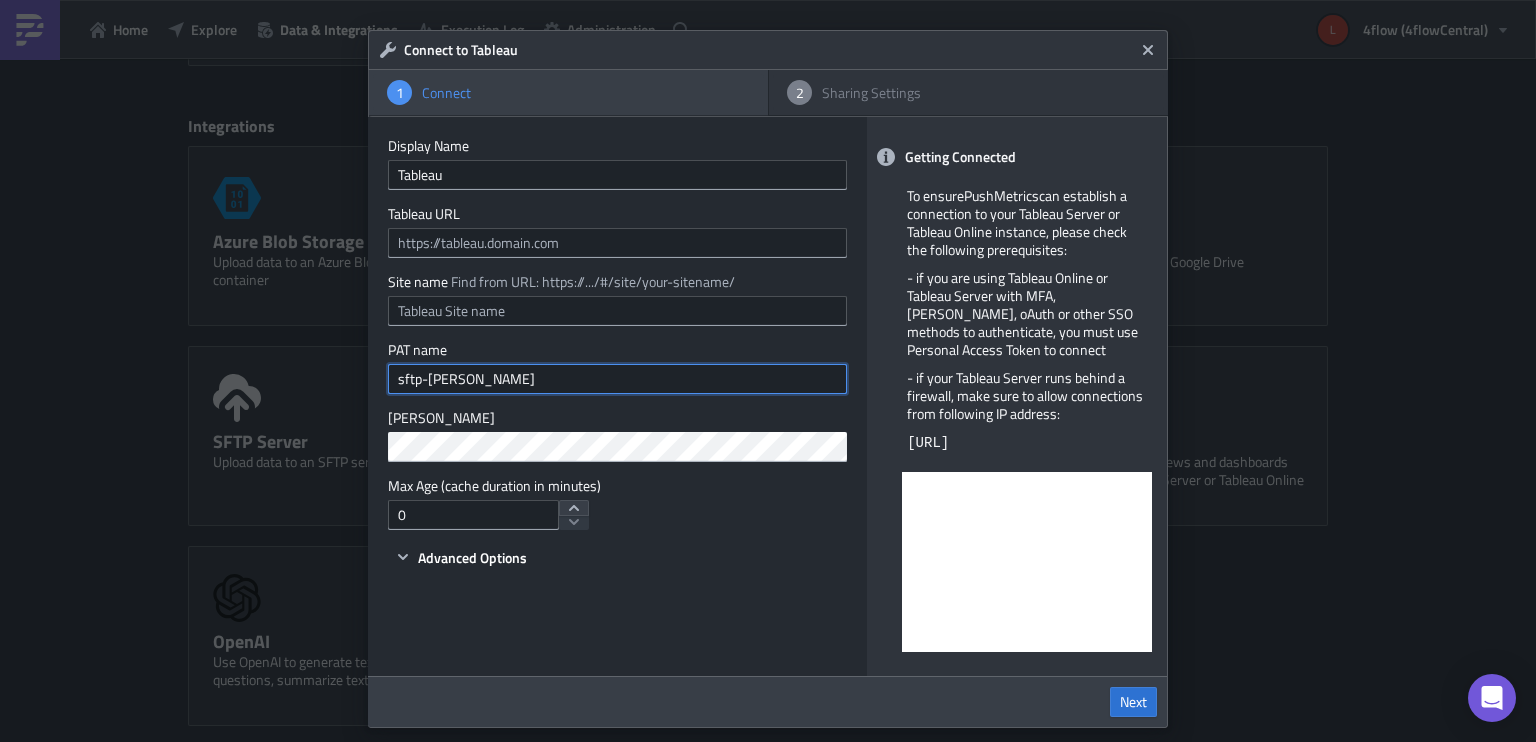 drag, startPoint x: 506, startPoint y: 381, endPoint x: 220, endPoint y: 384, distance: 286.01575 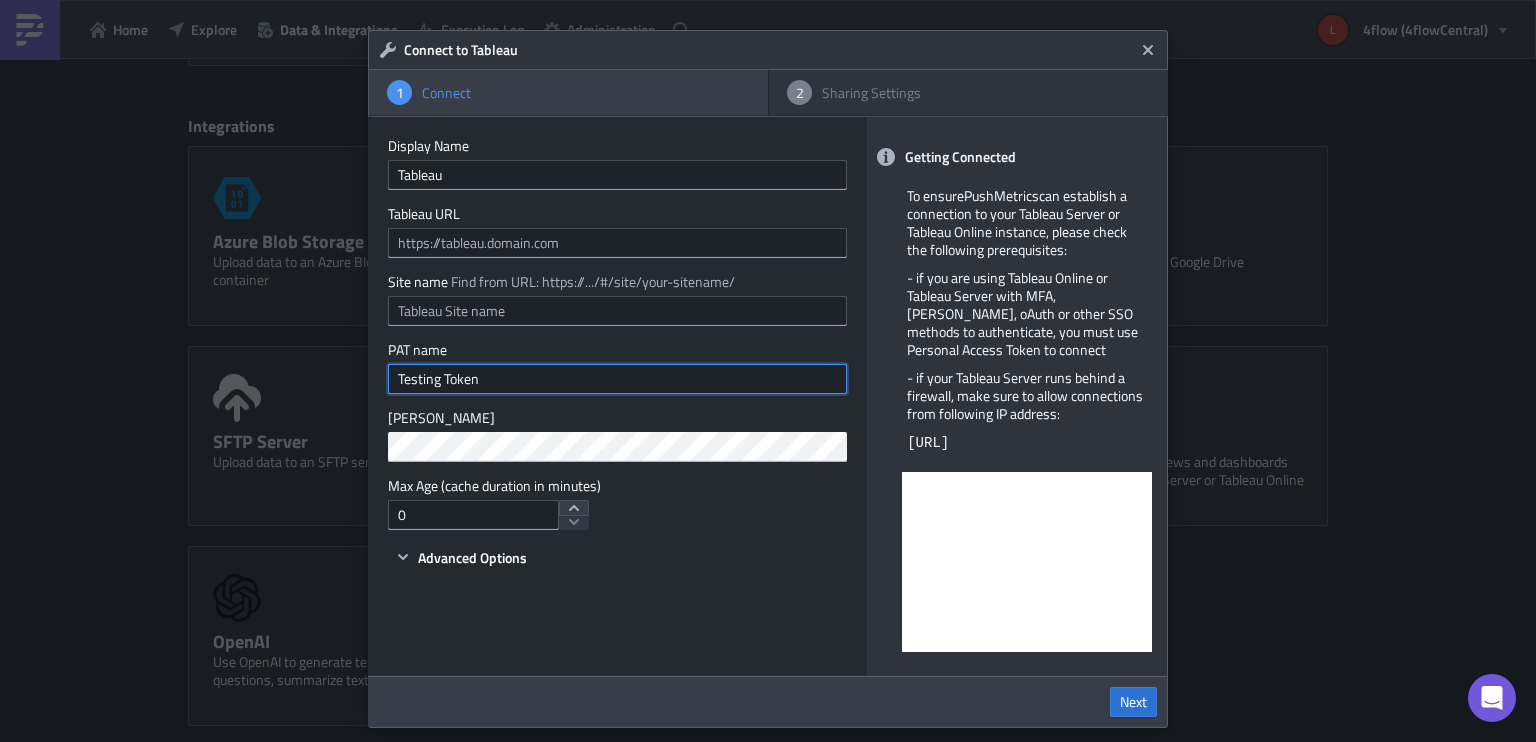 type on "Testing Token" 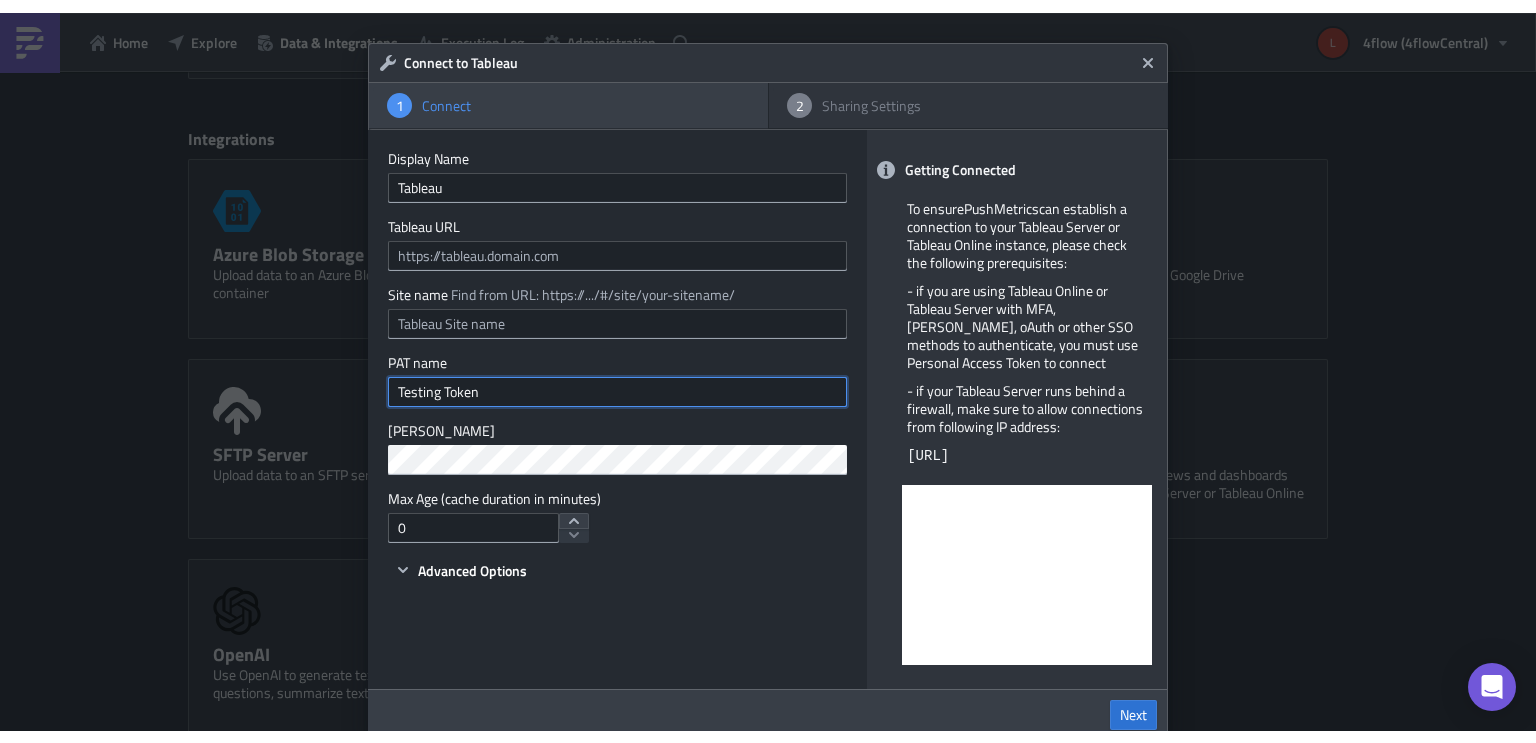 scroll, scrollTop: 884, scrollLeft: 0, axis: vertical 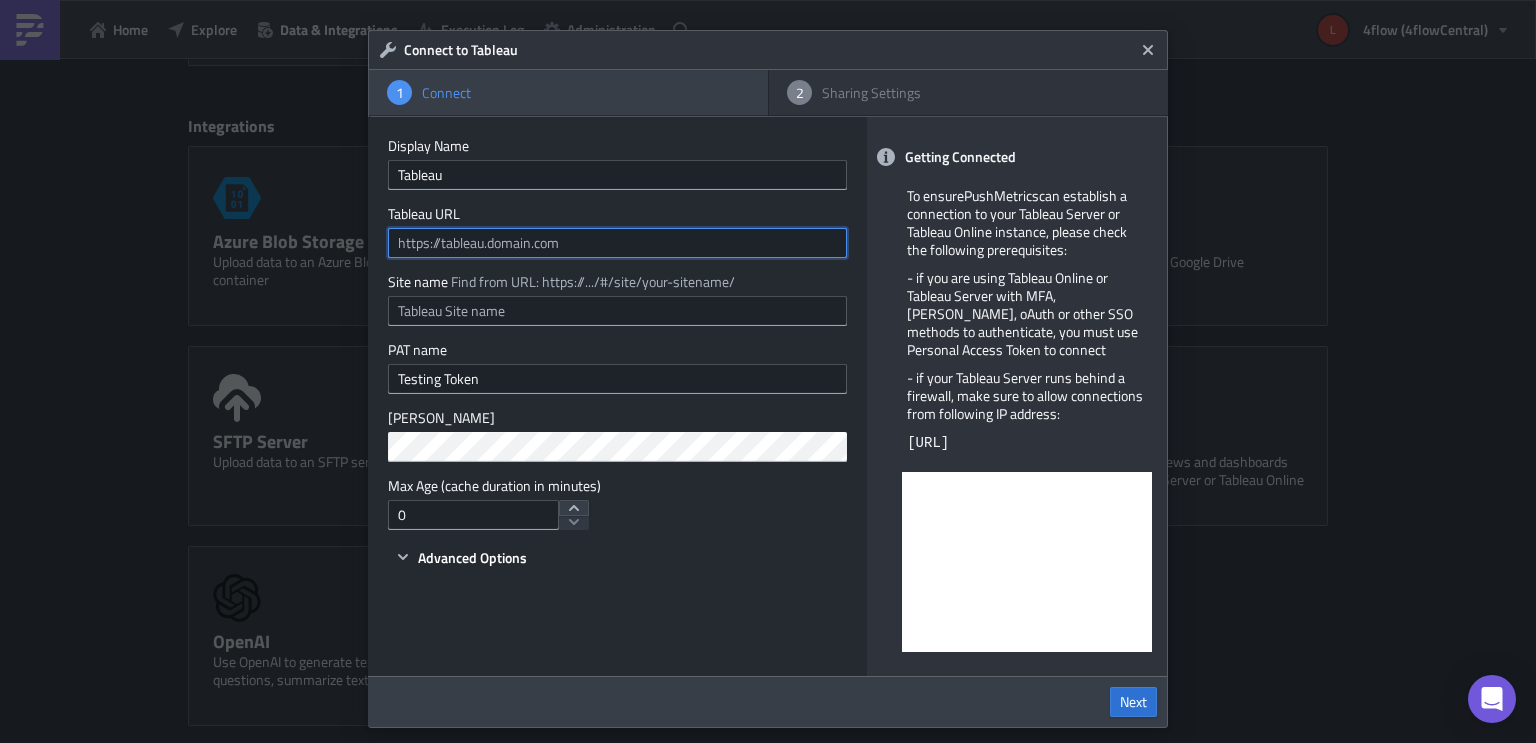 click at bounding box center (617, 243) 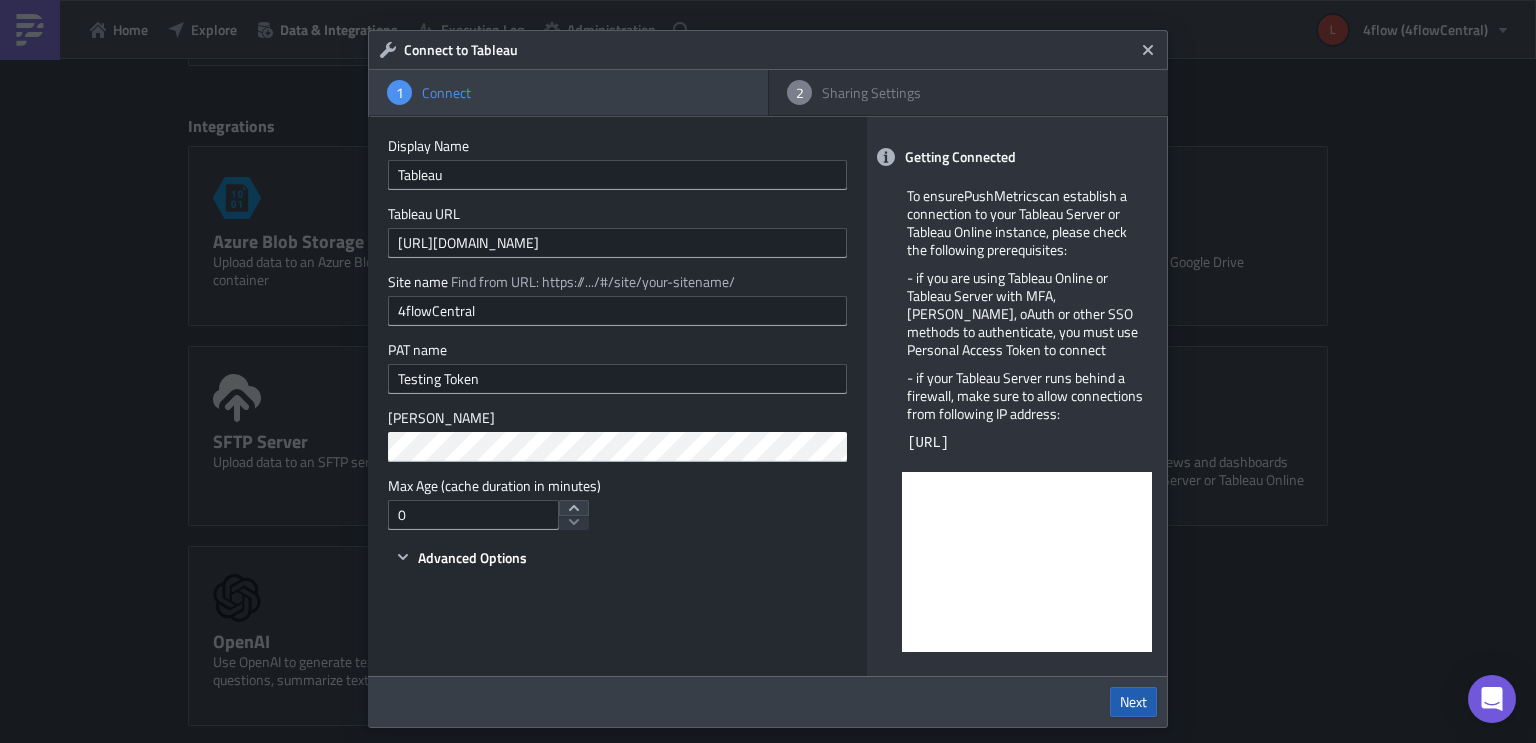 click on "Next" at bounding box center (1133, 702) 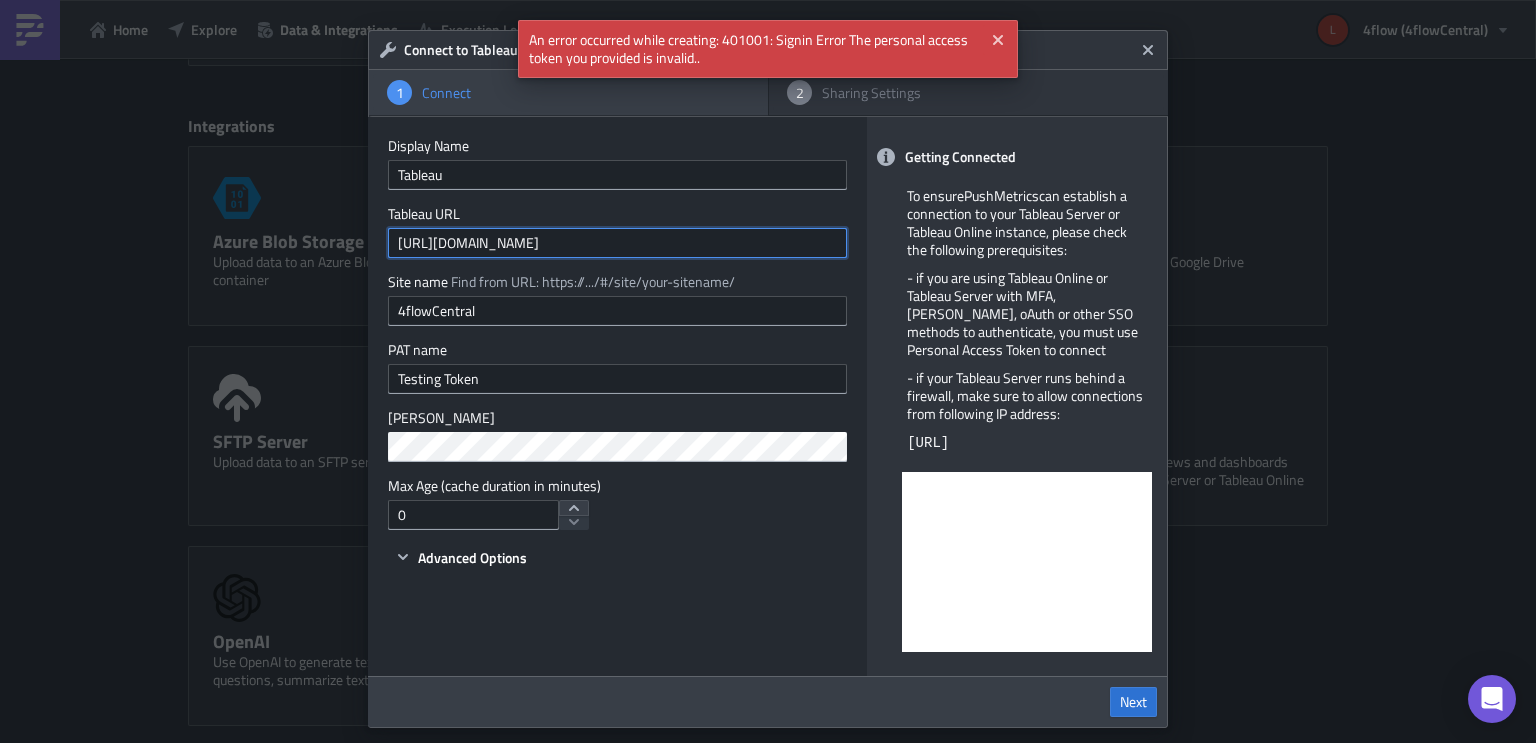 drag, startPoint x: 630, startPoint y: 240, endPoint x: 1047, endPoint y: 278, distance: 418.72784 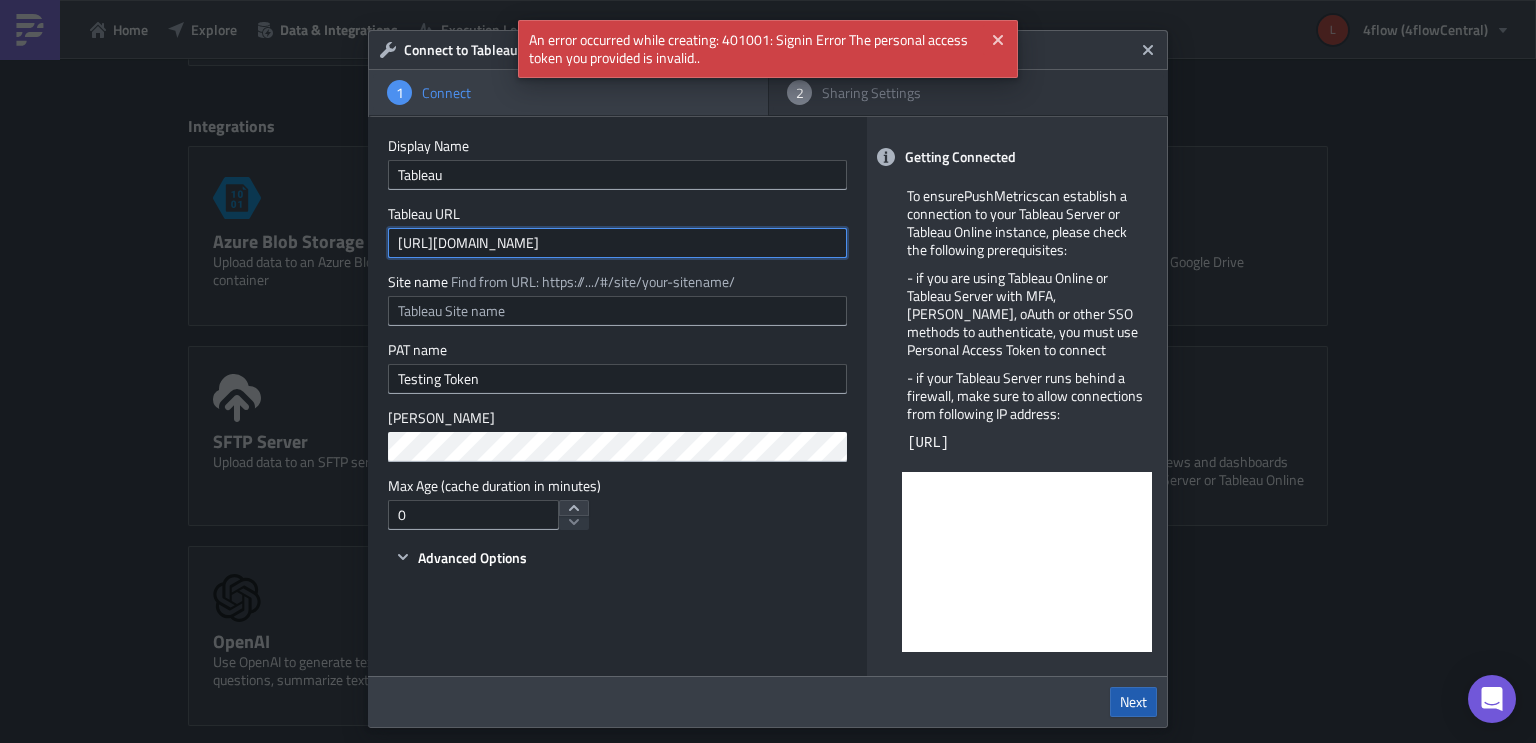 type on "[URL][DOMAIN_NAME]" 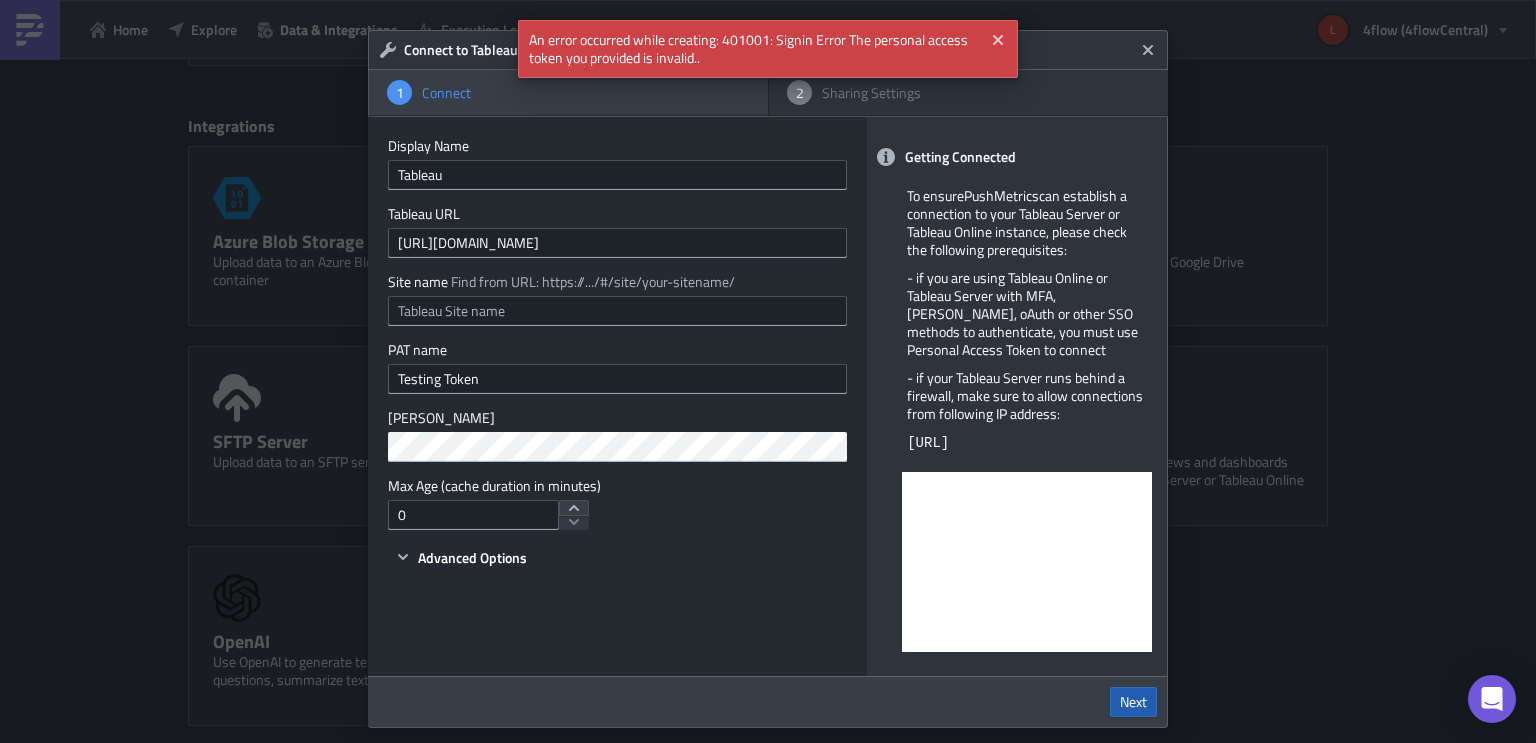 click on "Next" at bounding box center (1133, 702) 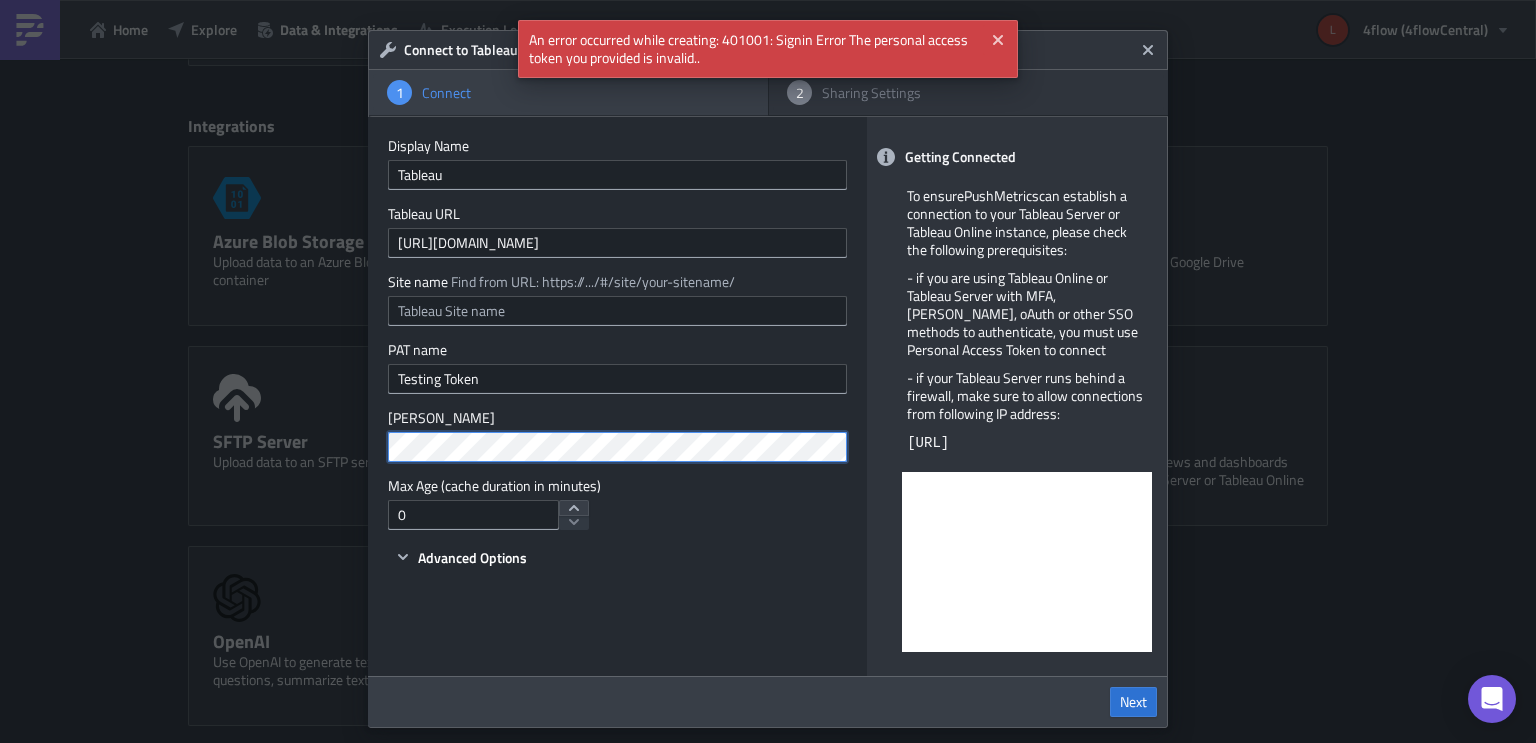 click on "Connect to Tableau 1 Connect 2 Sharing Settings Display Name   Tableau Tableau URL   [URL][DOMAIN_NAME] Site name   Find from URL: https://.../#/site/your-sitename/ PAT name   Testing Token PAT Secret   Max Age (cache duration in minutes)   0 Advanced Options Getting Connected To ensure  PushMetrics  can establish a connection to your Tableau Server or Tableau Online instance, please check the following prerequisites: - if you are using Tableau Online or Tableau Server with MFA, [PERSON_NAME], oAuth or other SSO methods to authenticate, you must use Personal Access Token to connect - if your Tableau Server runs behind a firewall, make sure to allow connections from following IP address: [TECHNICAL_ID] Next" at bounding box center [768, 371] 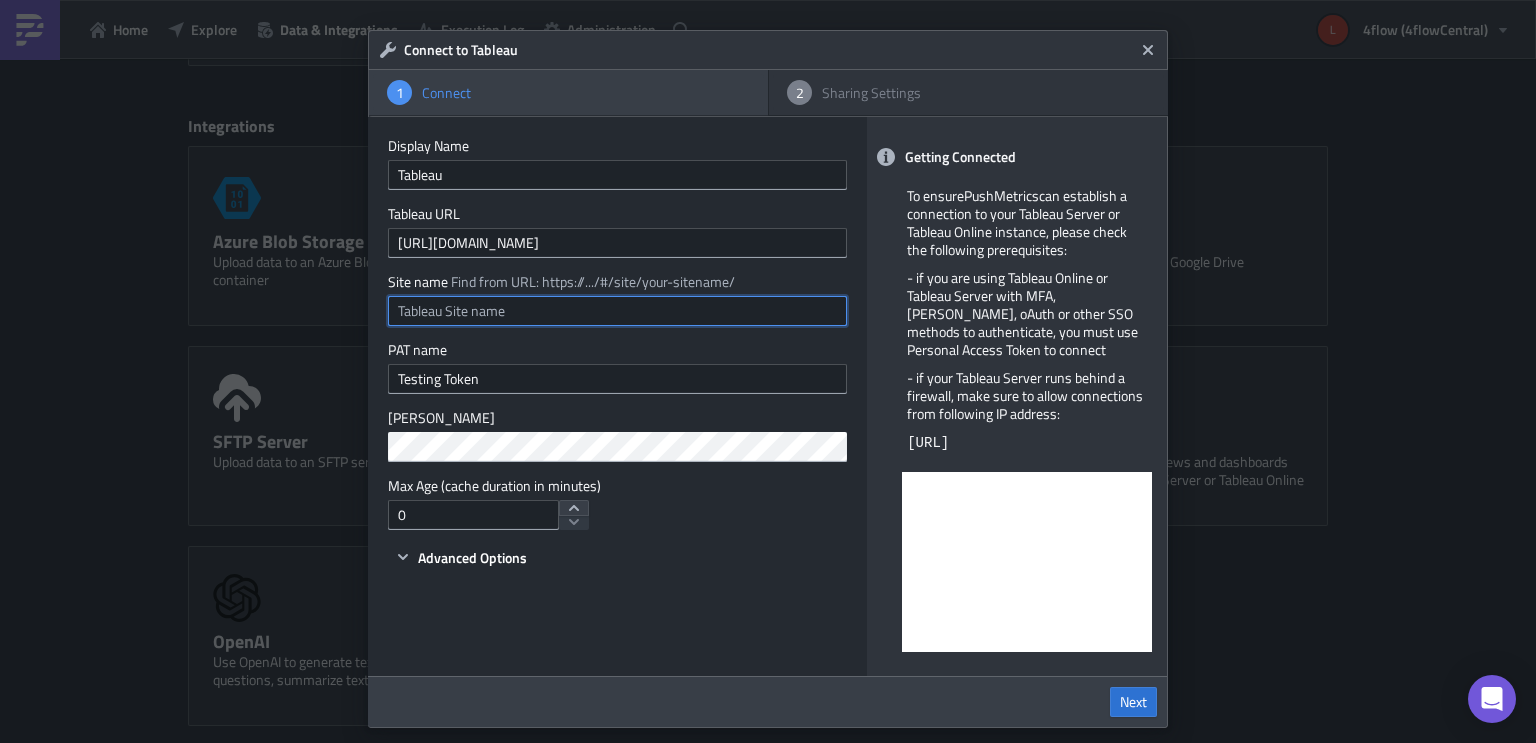 click at bounding box center [617, 311] 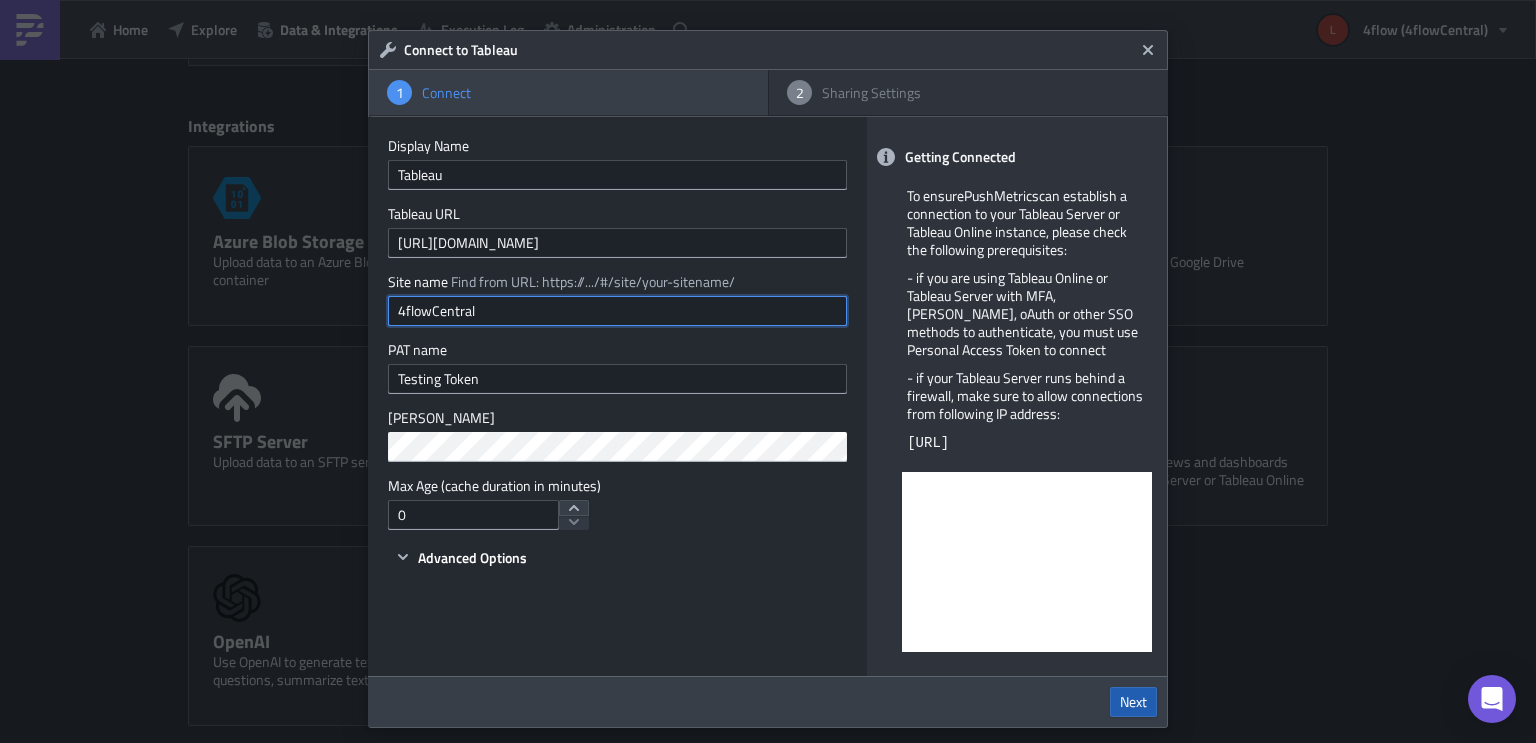 type on "4flowCentral" 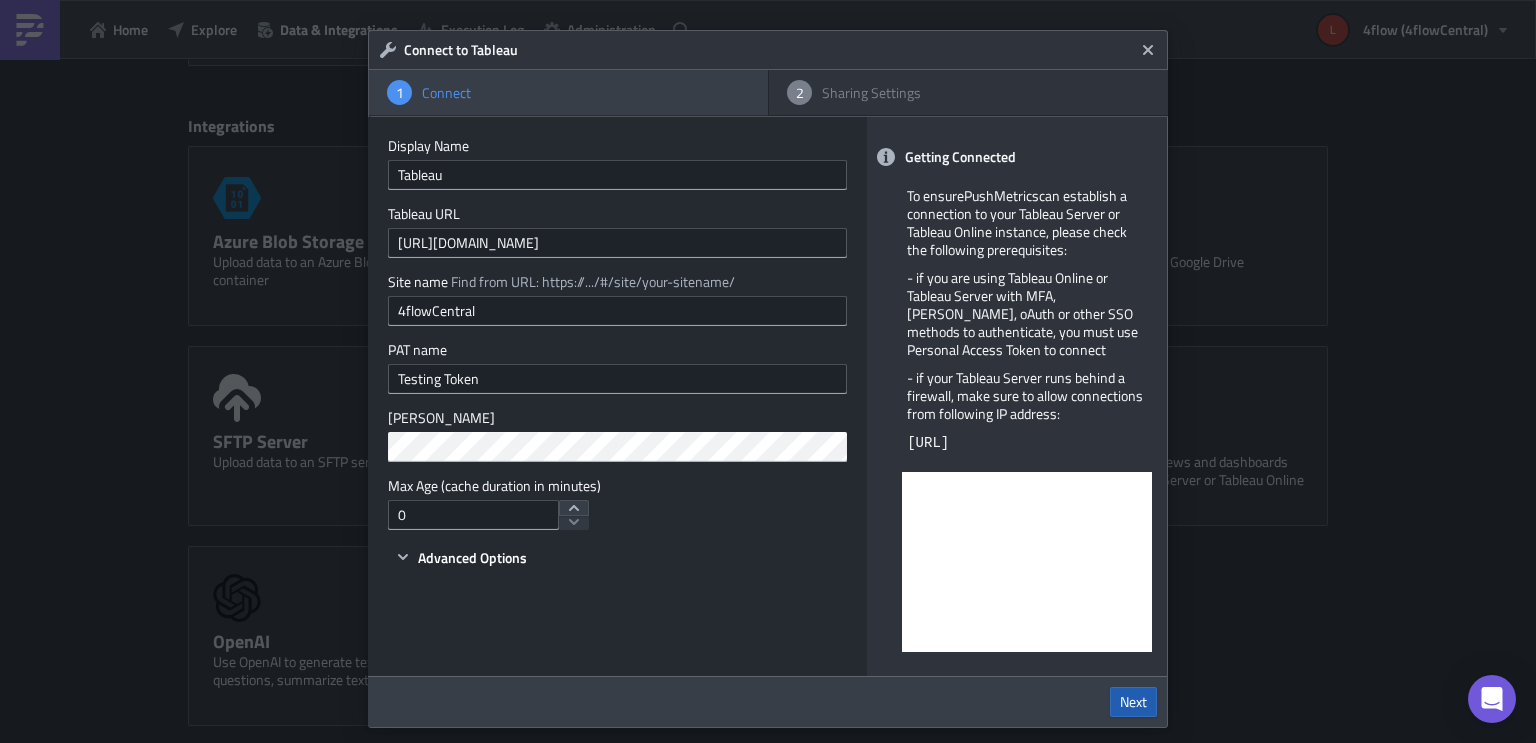 click on "Next" at bounding box center [1133, 702] 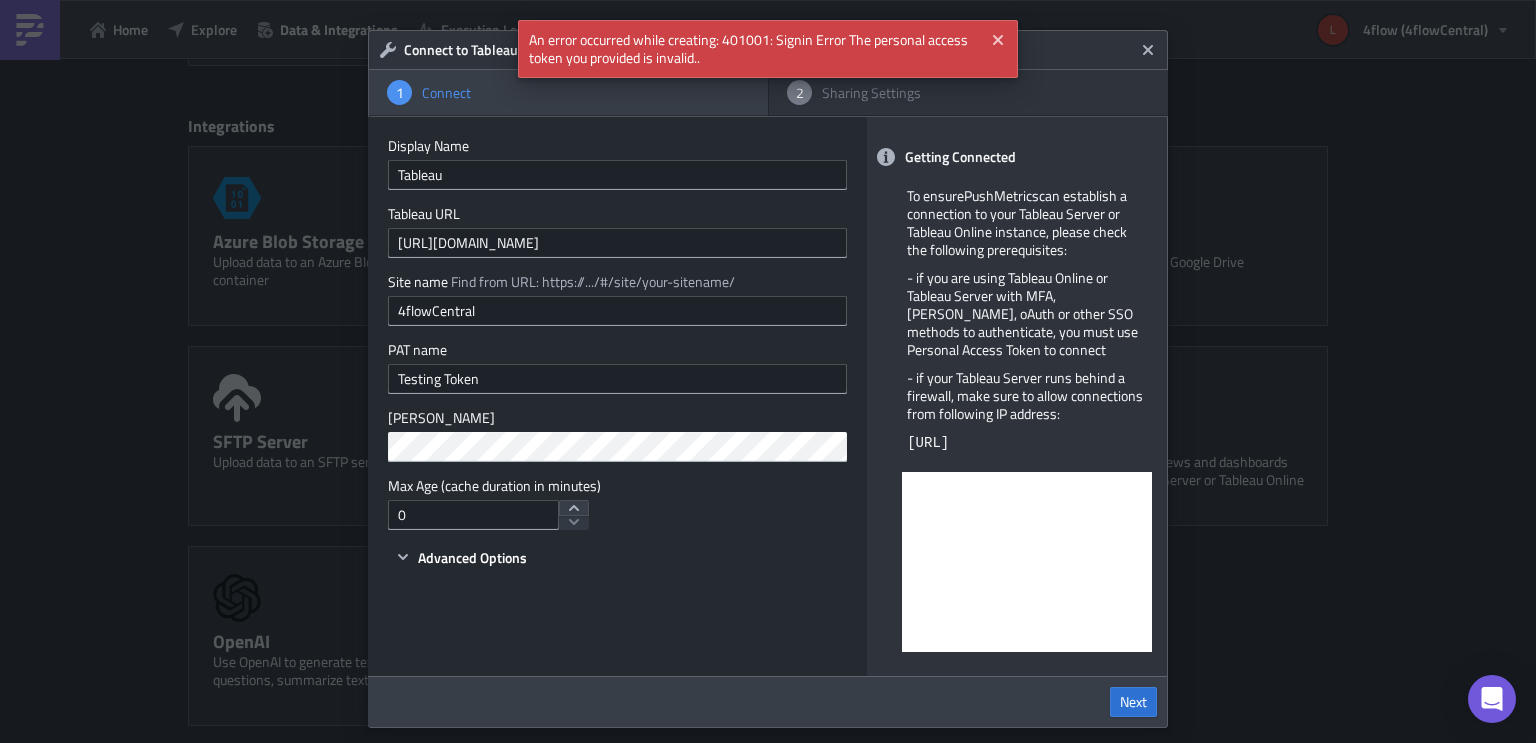 click at bounding box center [1000, 40] 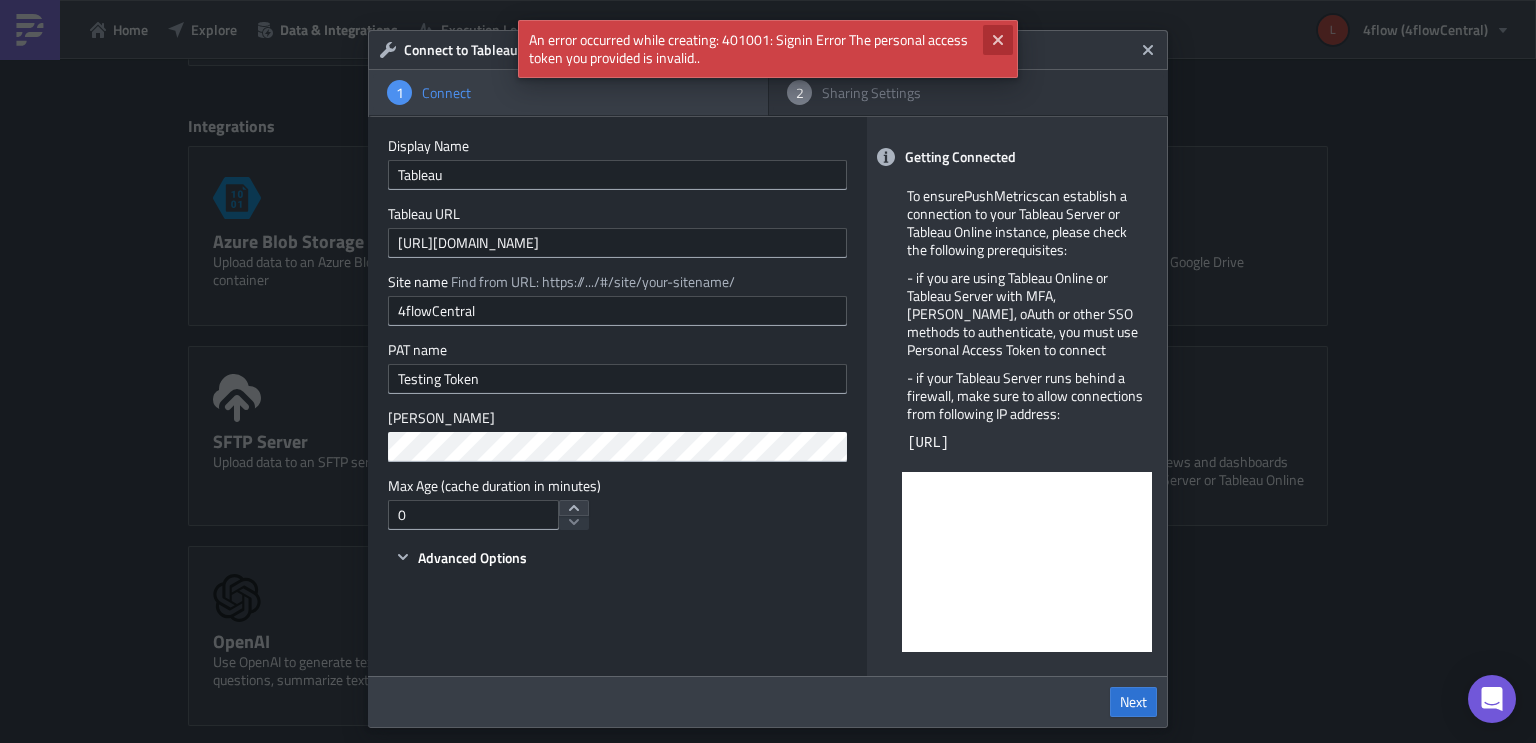click at bounding box center [998, 40] 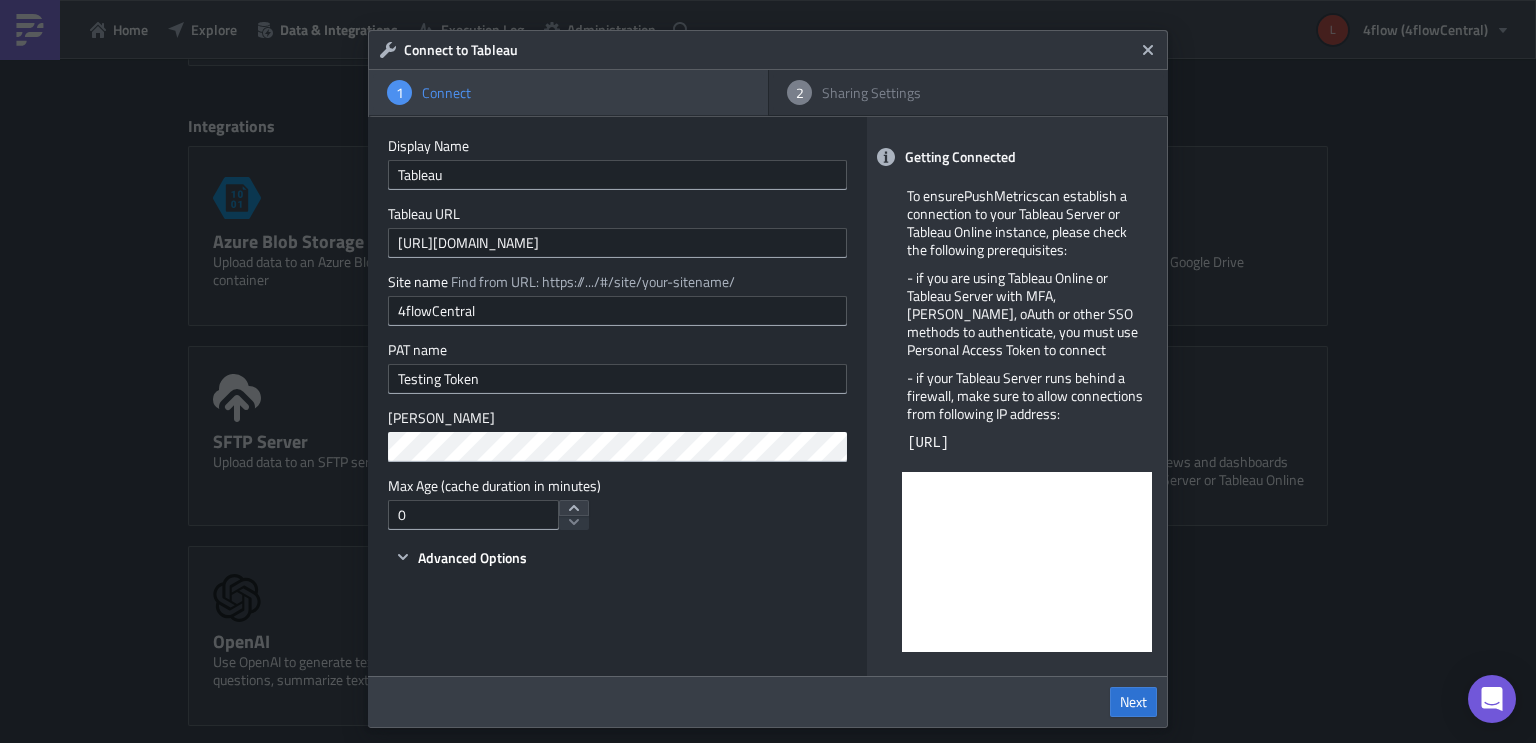 click on "Sharing Settings" at bounding box center (981, 93) 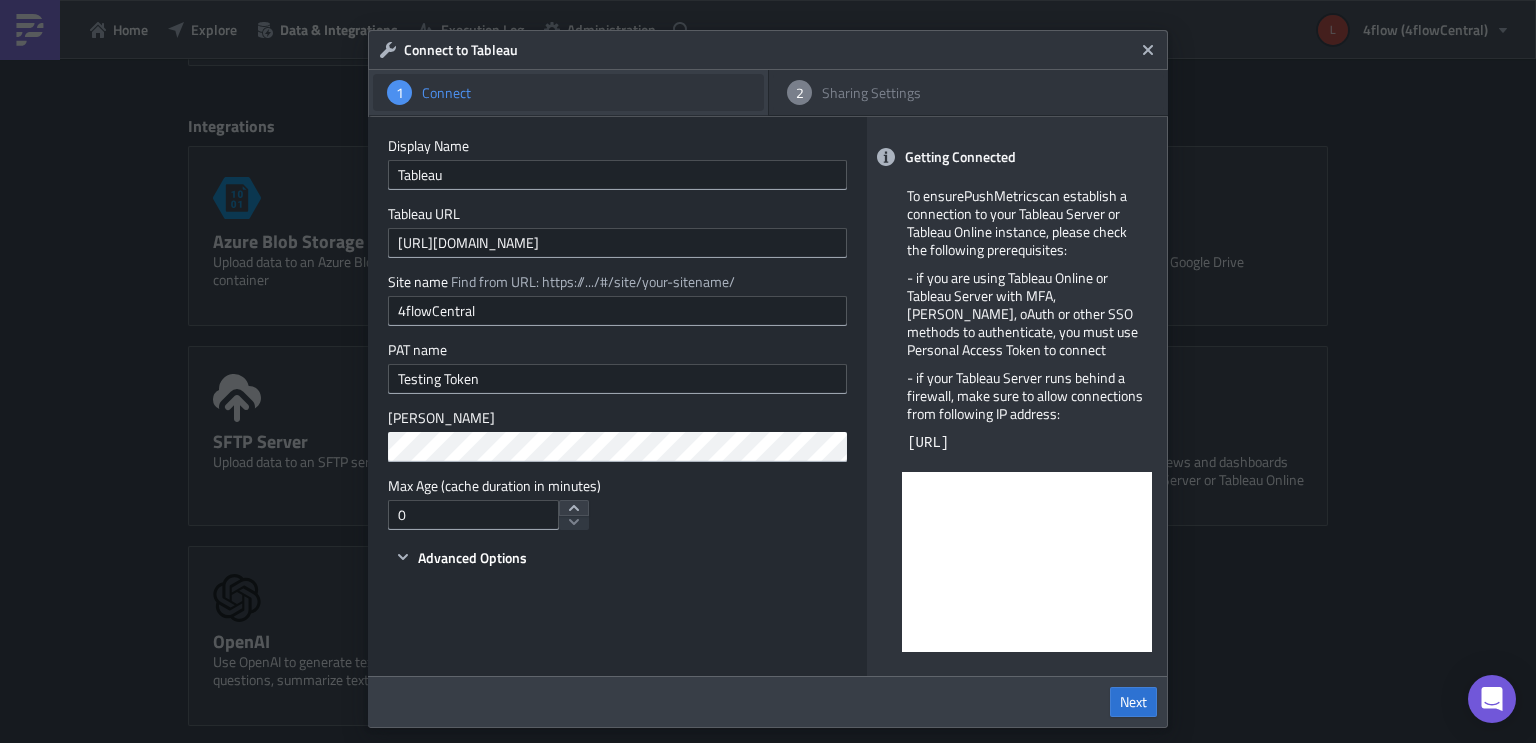 click on "Connect" at bounding box center (581, 93) 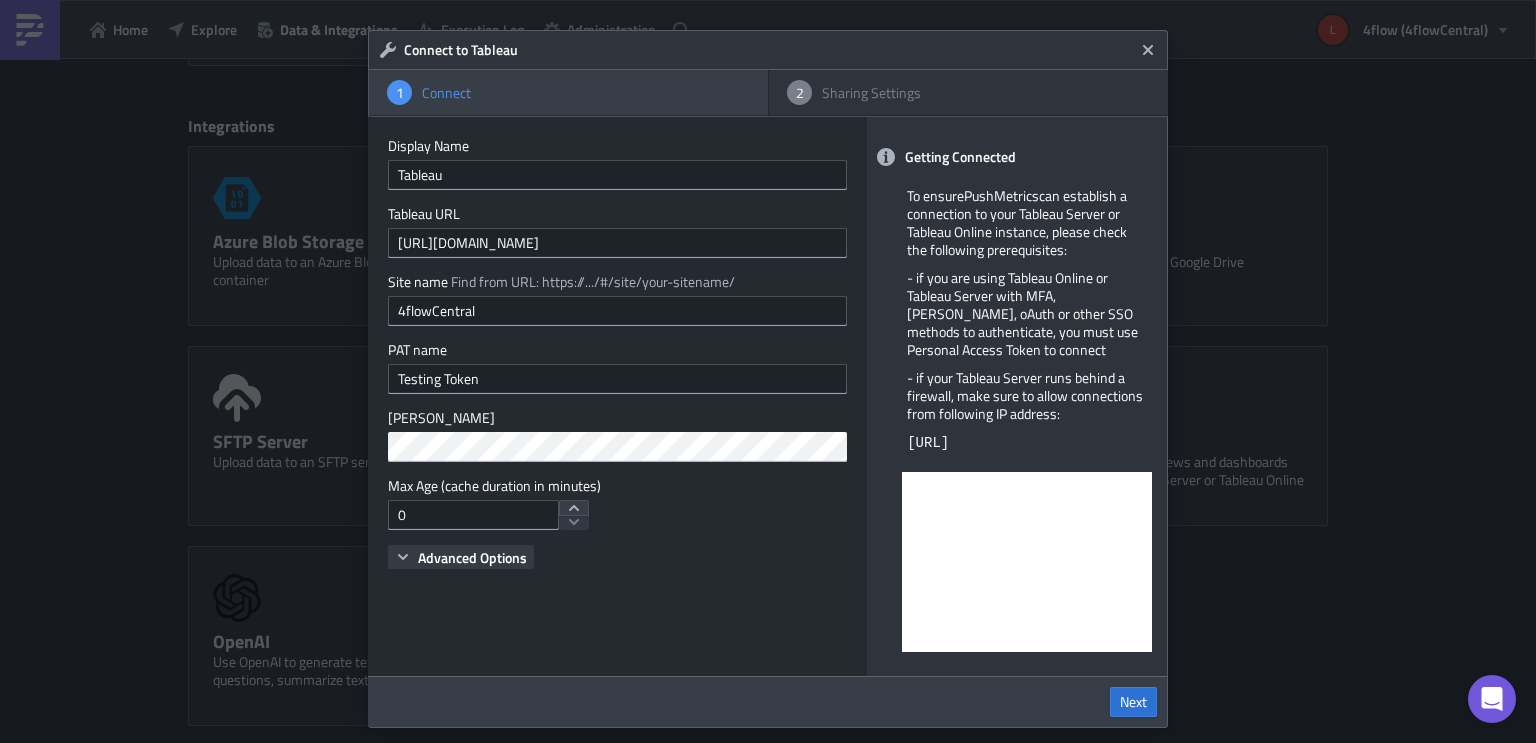 click on "Advanced Options" at bounding box center [472, 557] 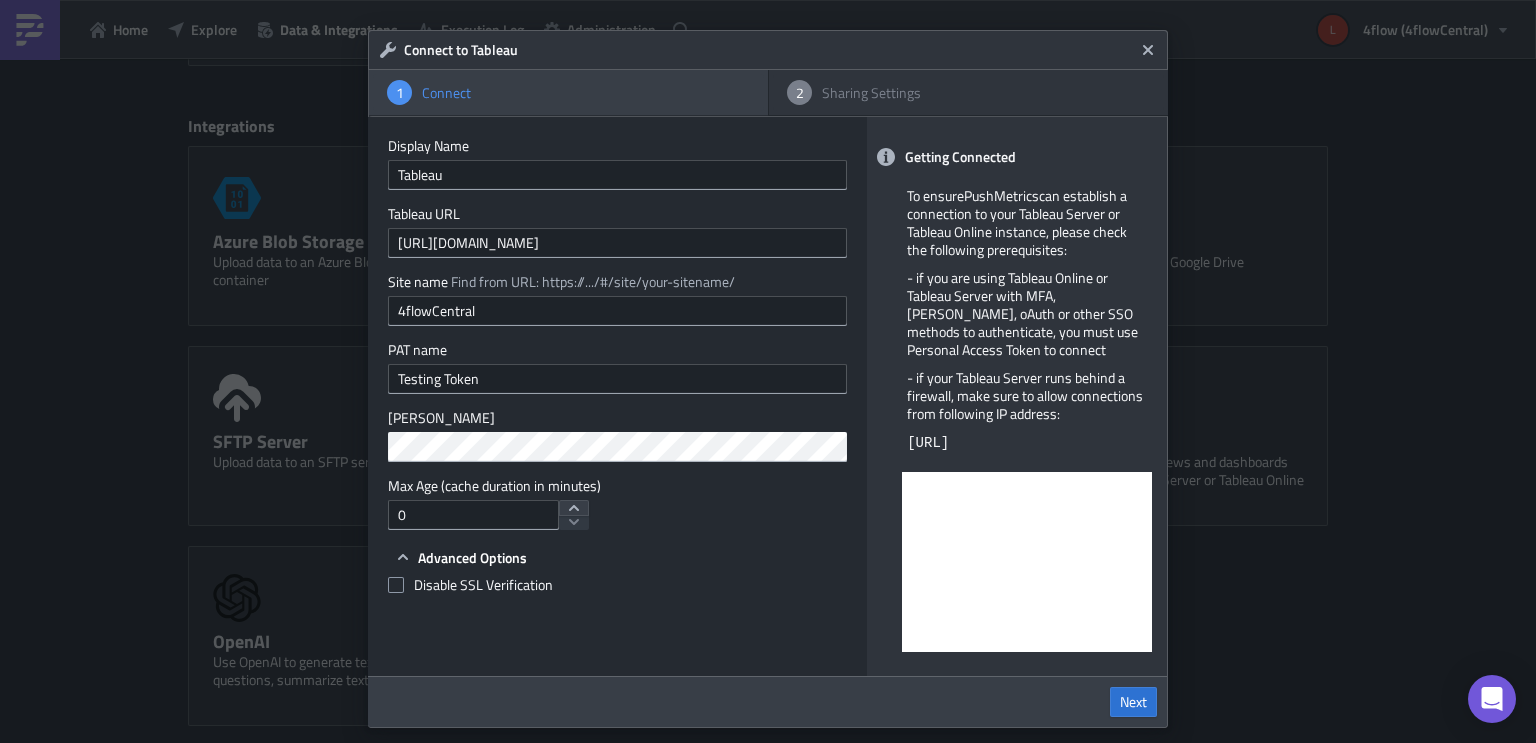 scroll, scrollTop: 13, scrollLeft: 0, axis: vertical 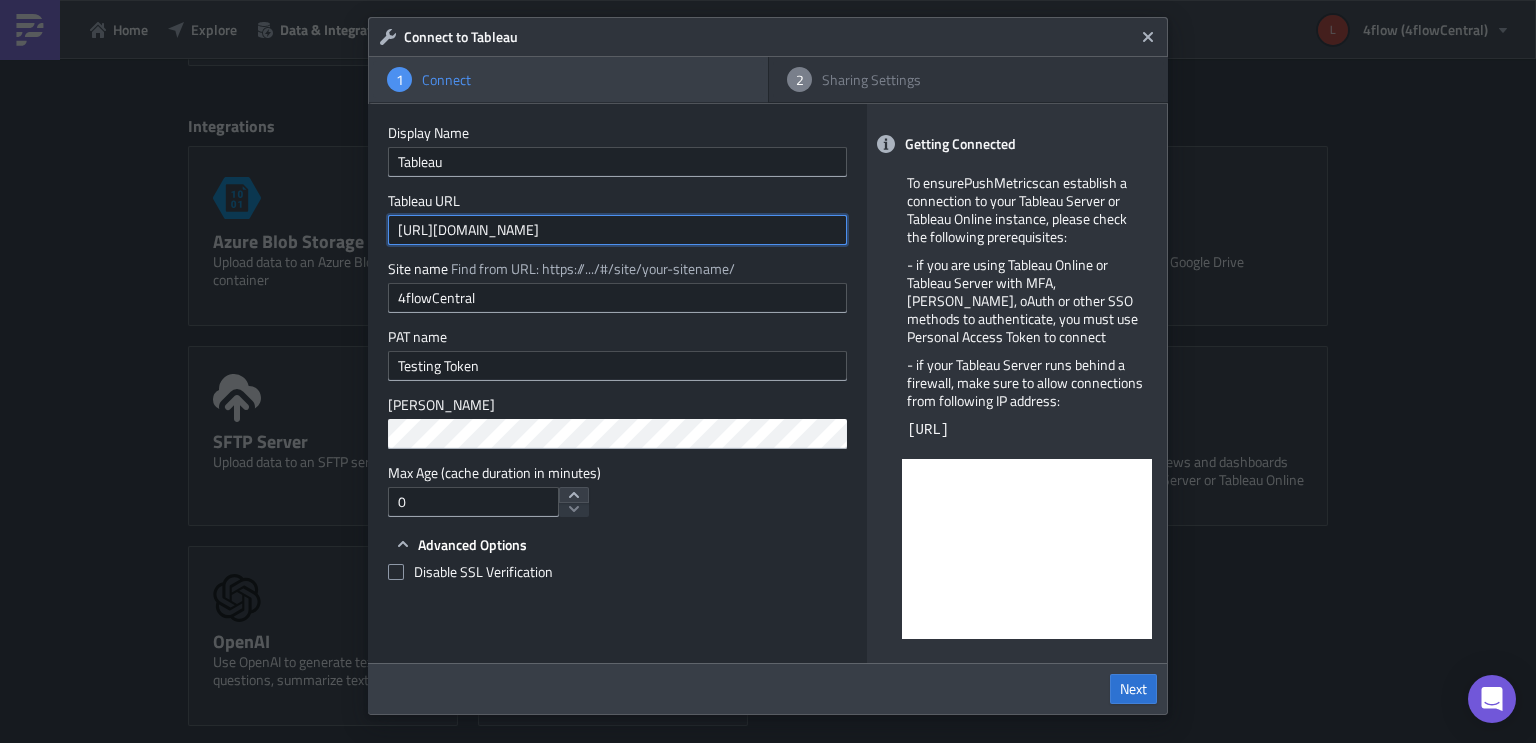 click on "[URL][DOMAIN_NAME]" at bounding box center (617, 230) 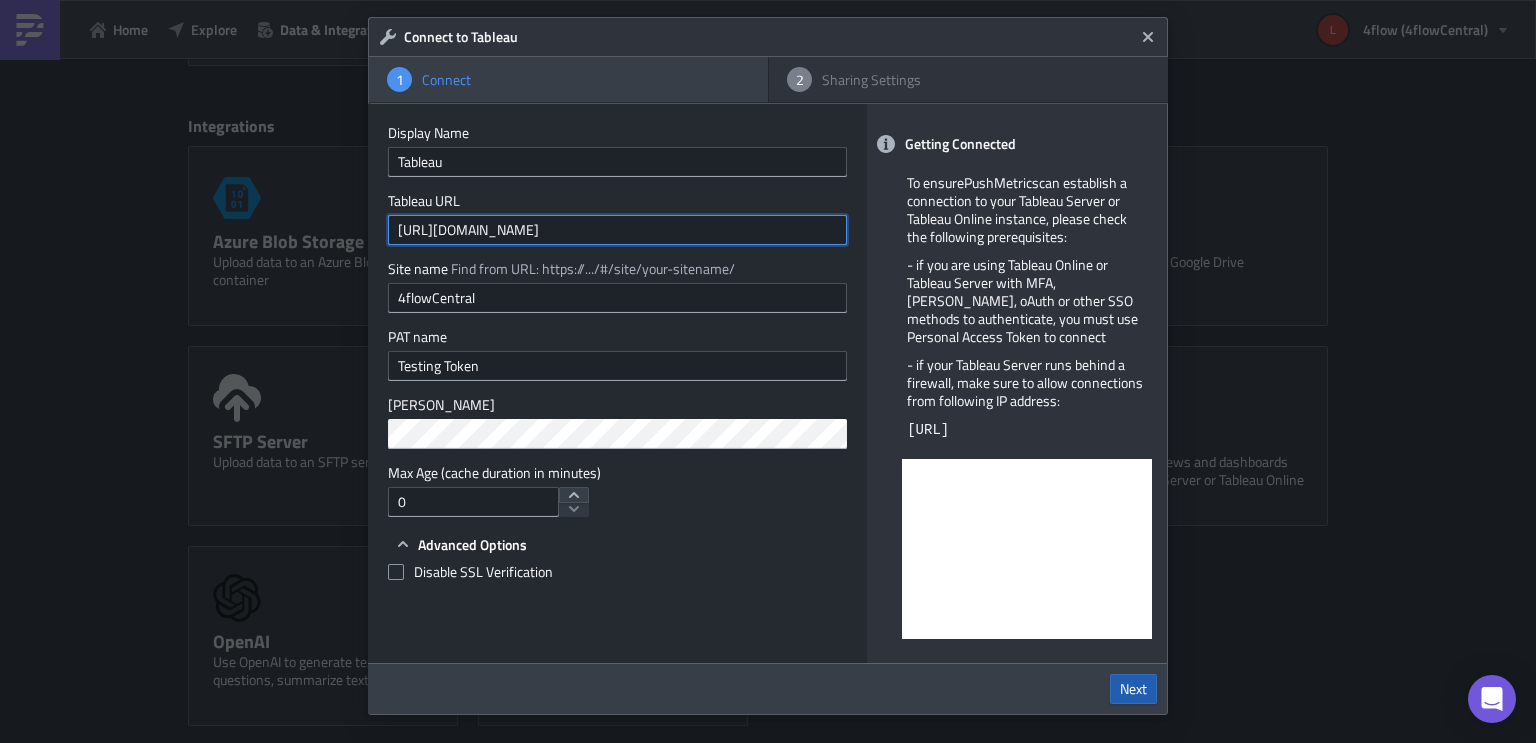 type on "[URL][DOMAIN_NAME]" 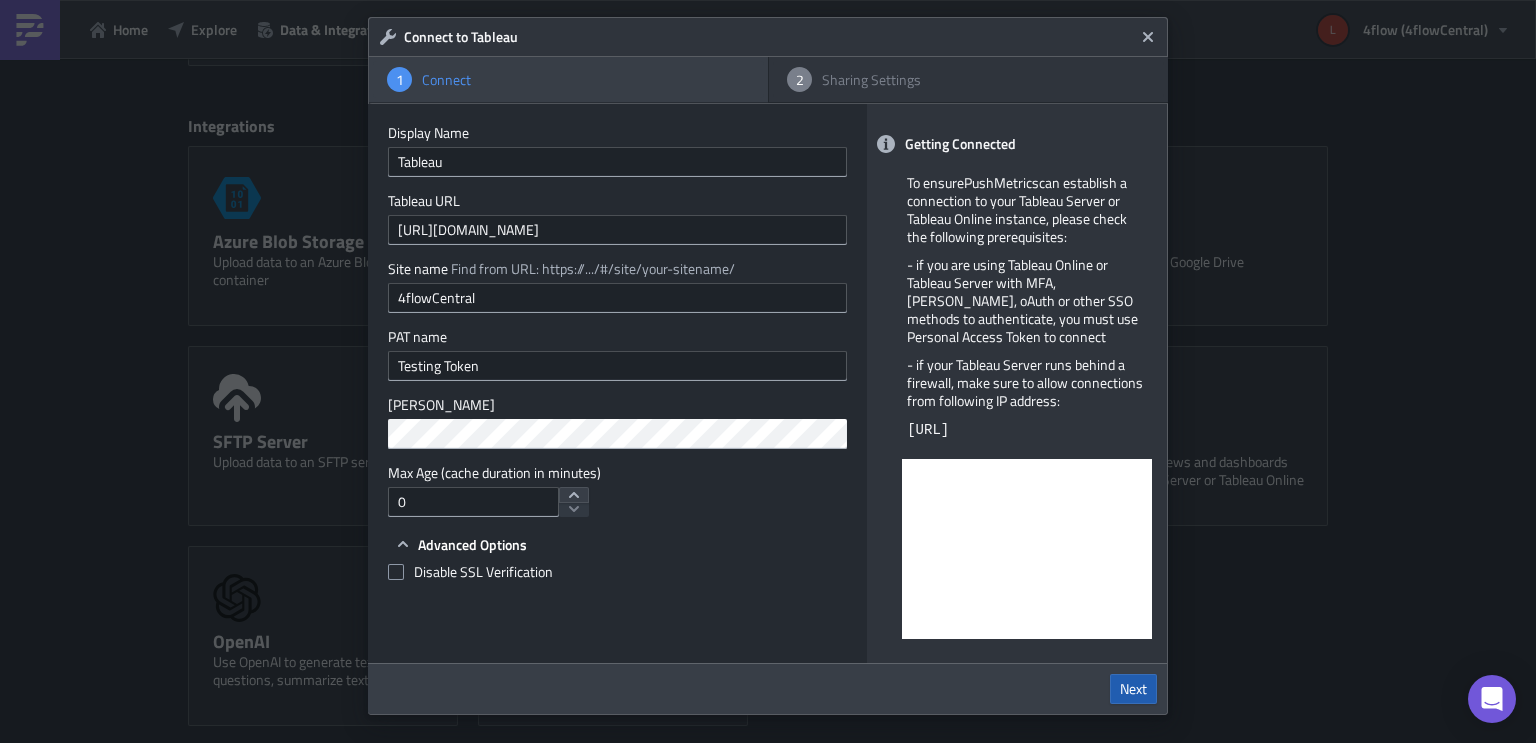 click on "Next" at bounding box center [1133, 689] 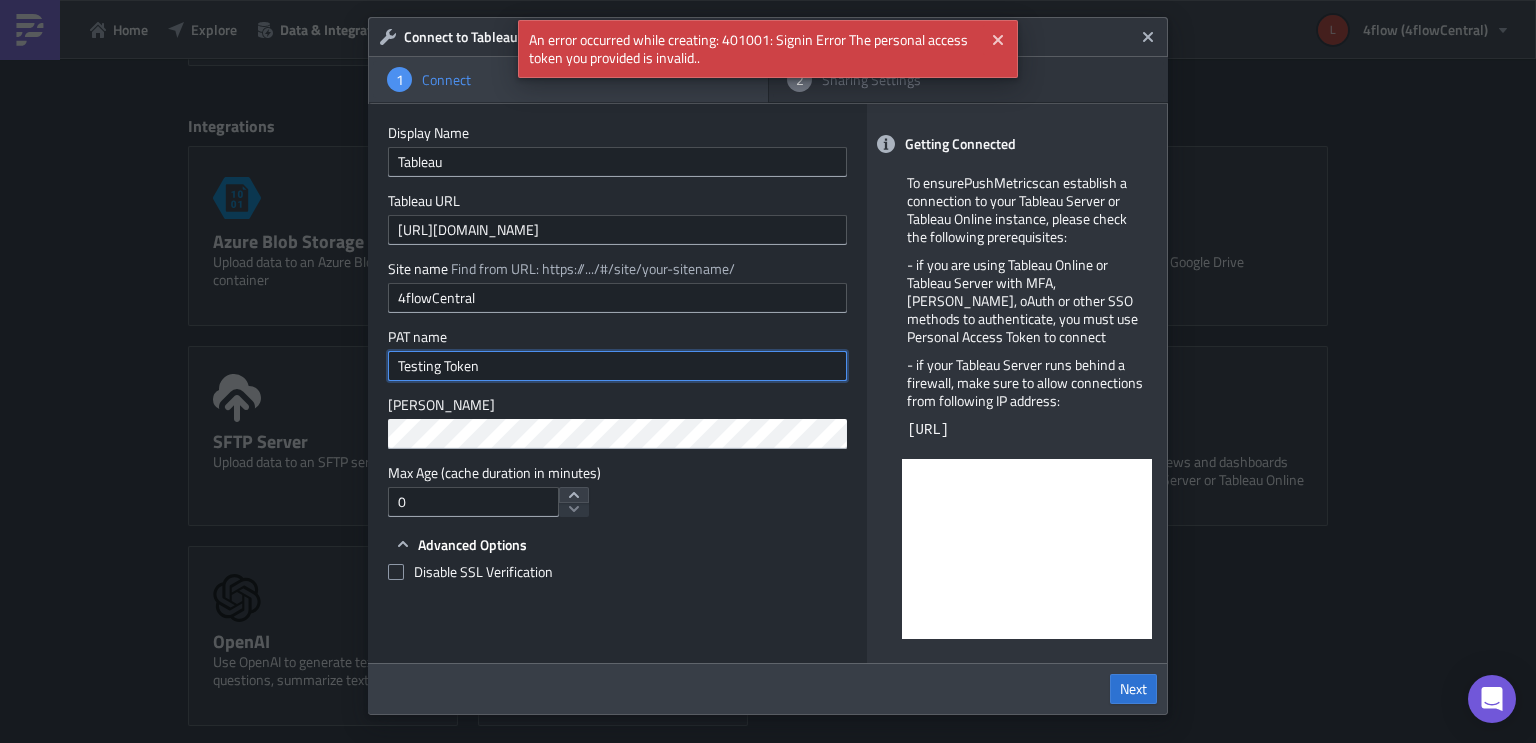 click on "Testing Token" at bounding box center [617, 366] 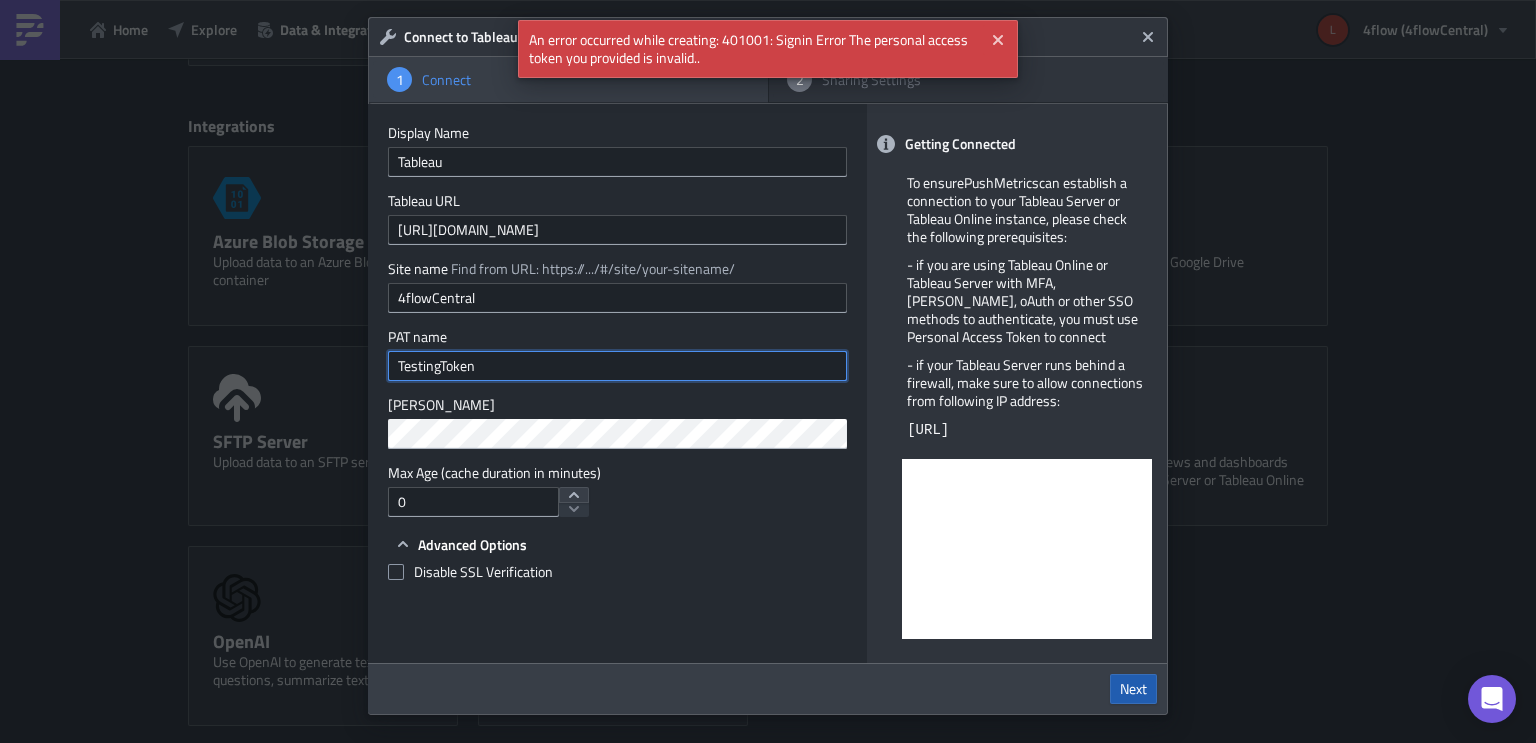 type on "TestingToken" 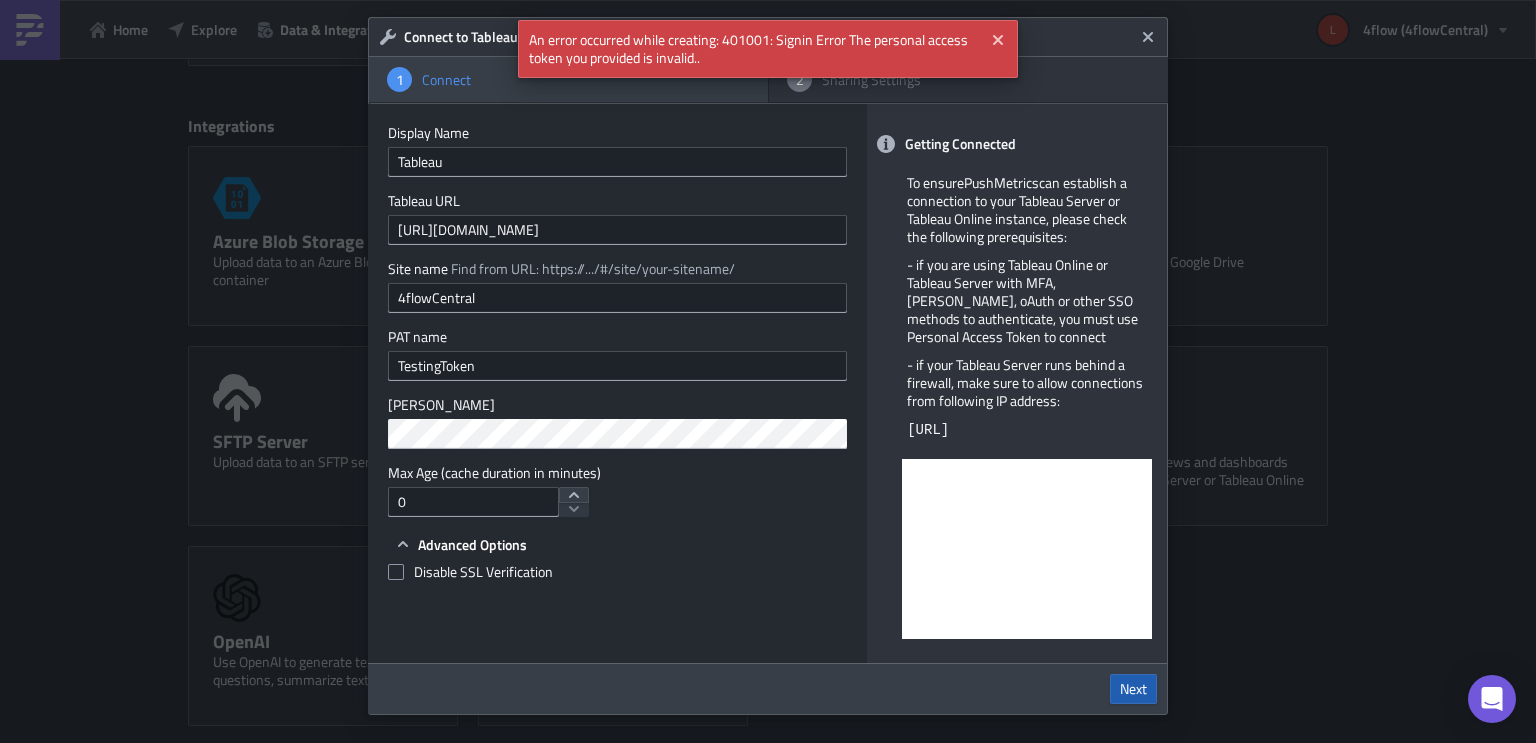 click on "Next" at bounding box center [1133, 689] 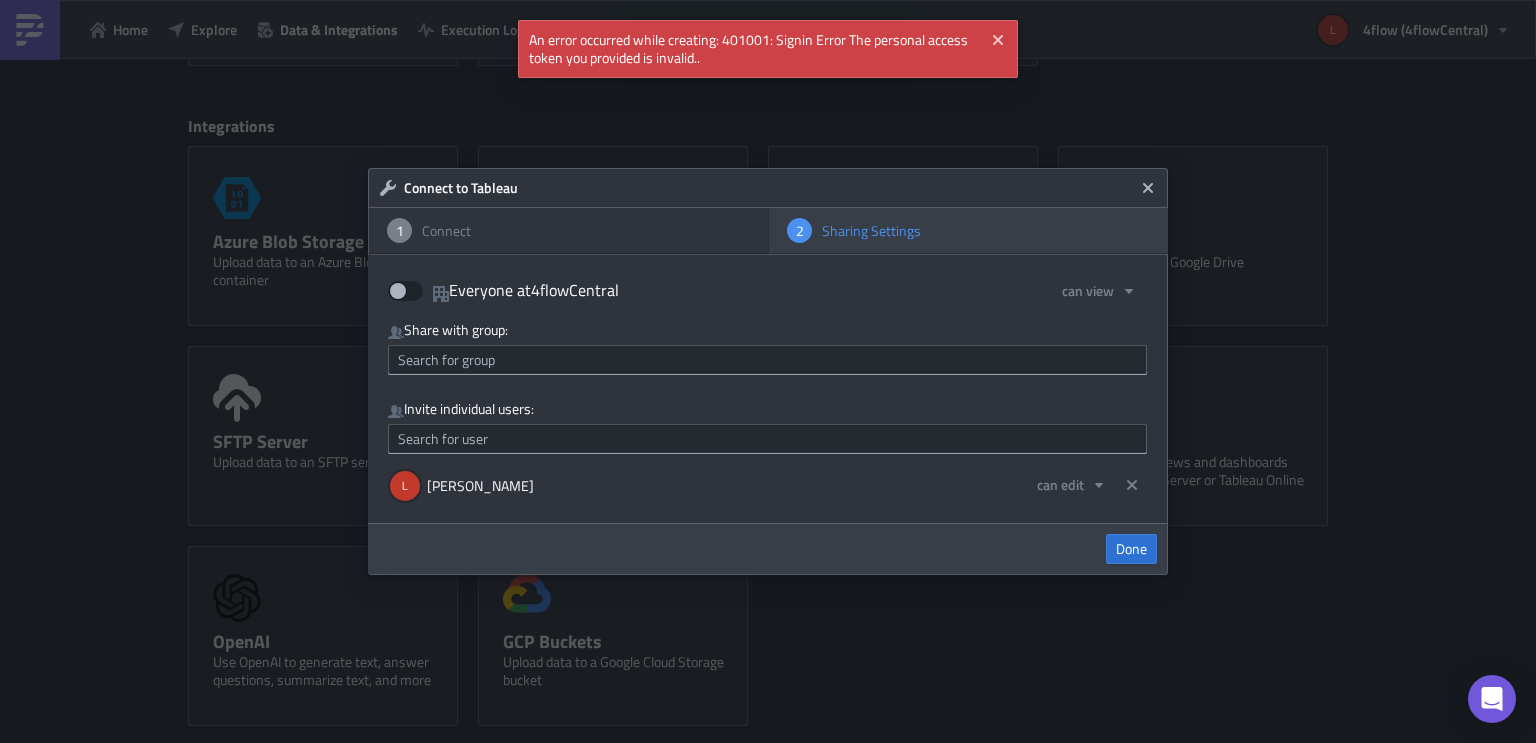 scroll, scrollTop: 0, scrollLeft: 0, axis: both 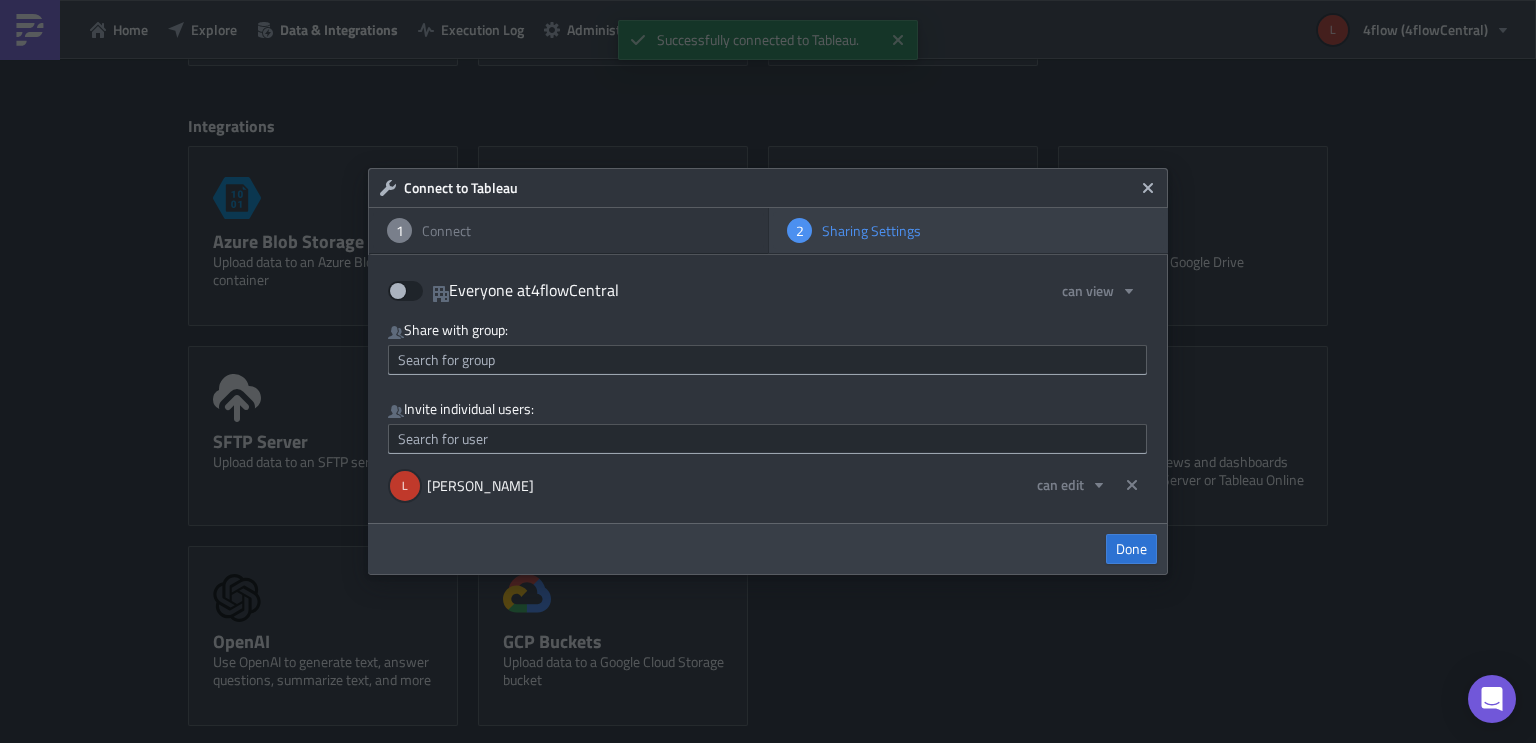 drag, startPoint x: 828, startPoint y: 508, endPoint x: 888, endPoint y: 514, distance: 60.299255 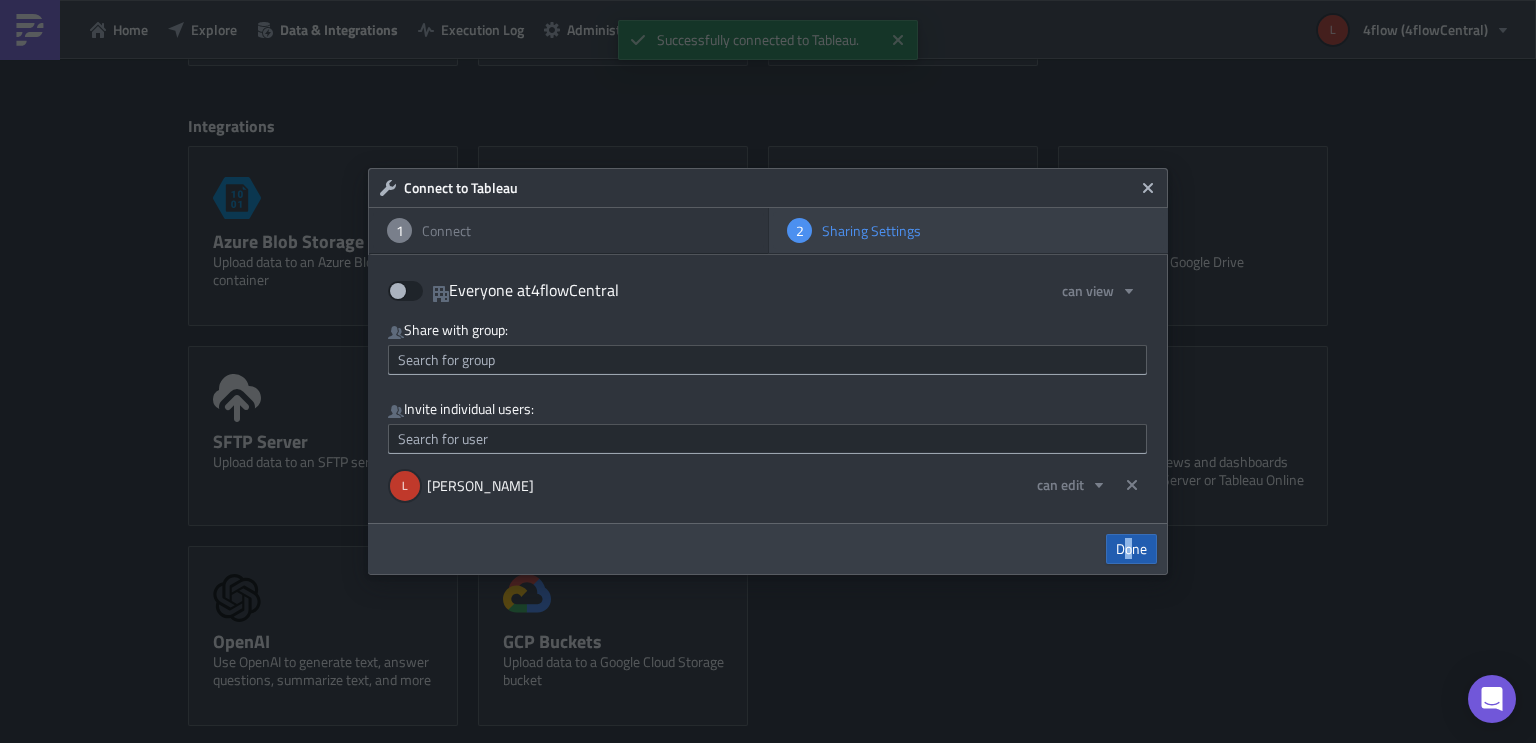 click on "Done" at bounding box center (1131, 549) 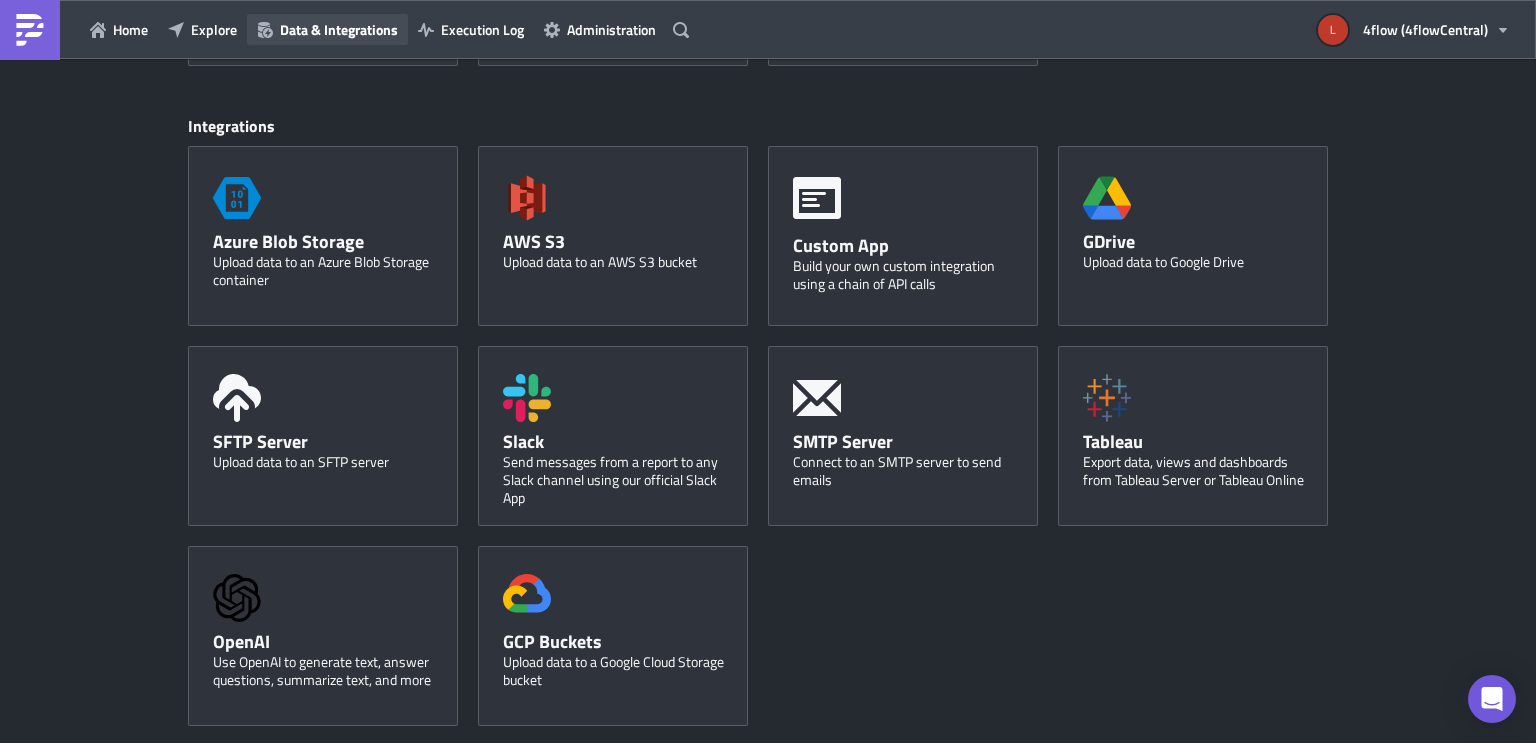 click on "Data & Integrations" at bounding box center [339, 29] 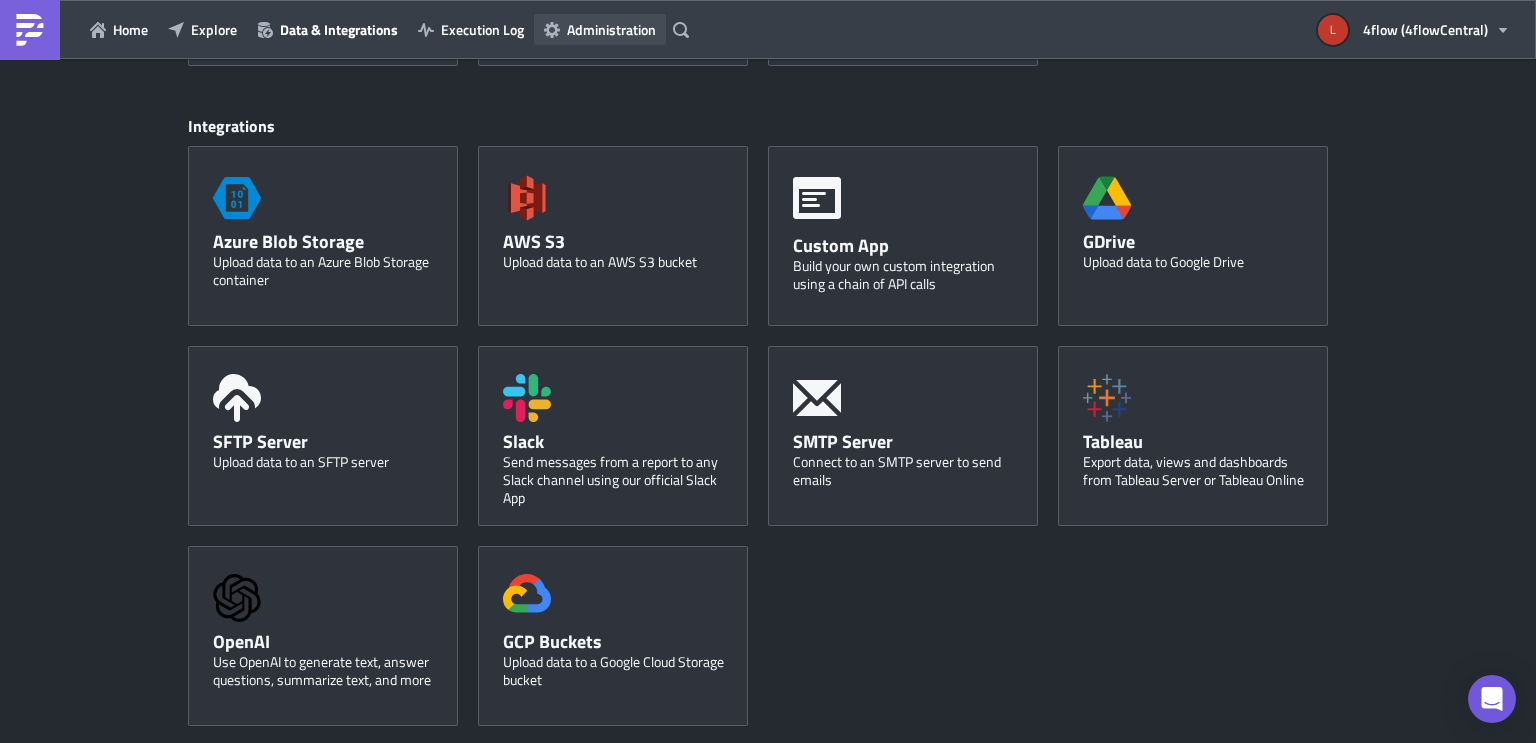 click on "Administration" at bounding box center [611, 29] 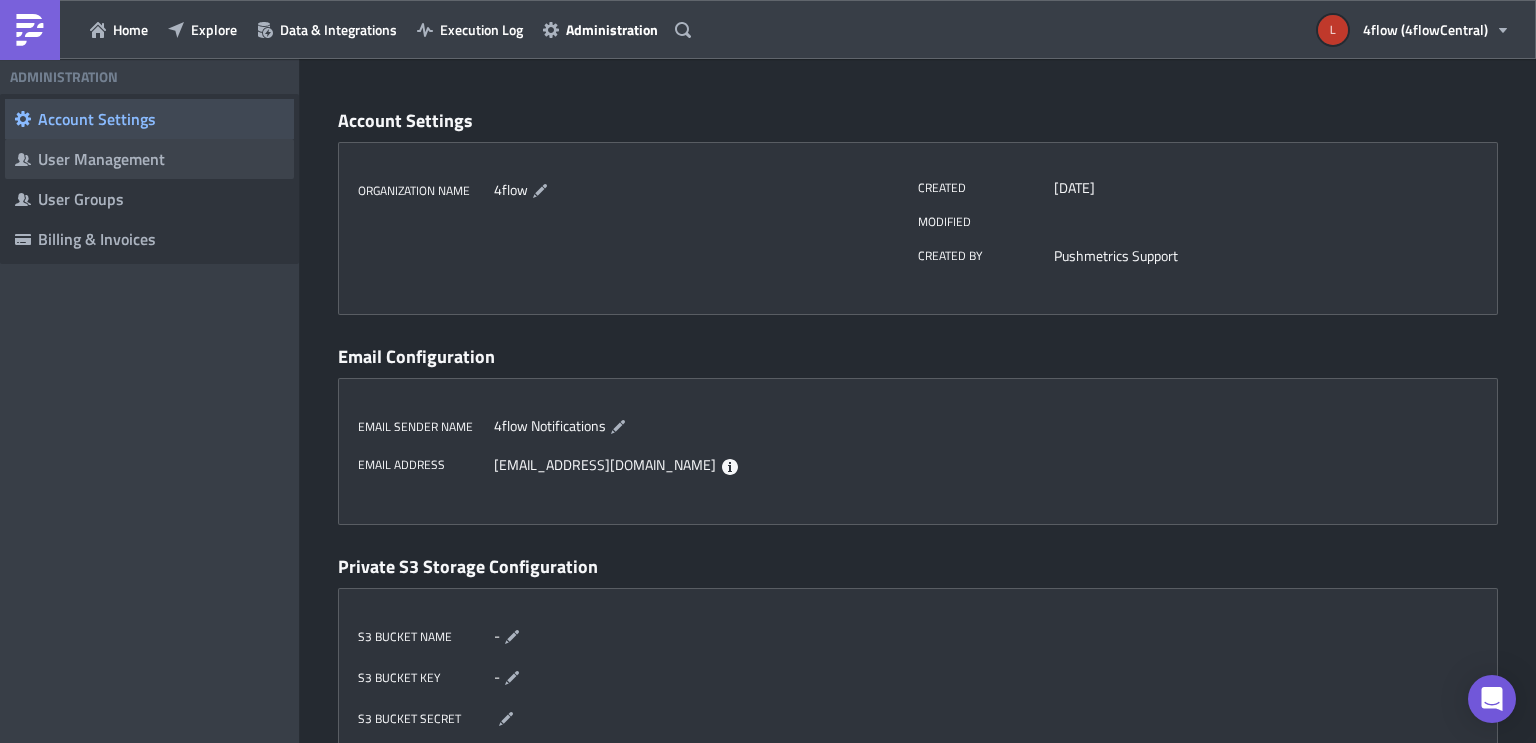click on "User Management" at bounding box center (161, 159) 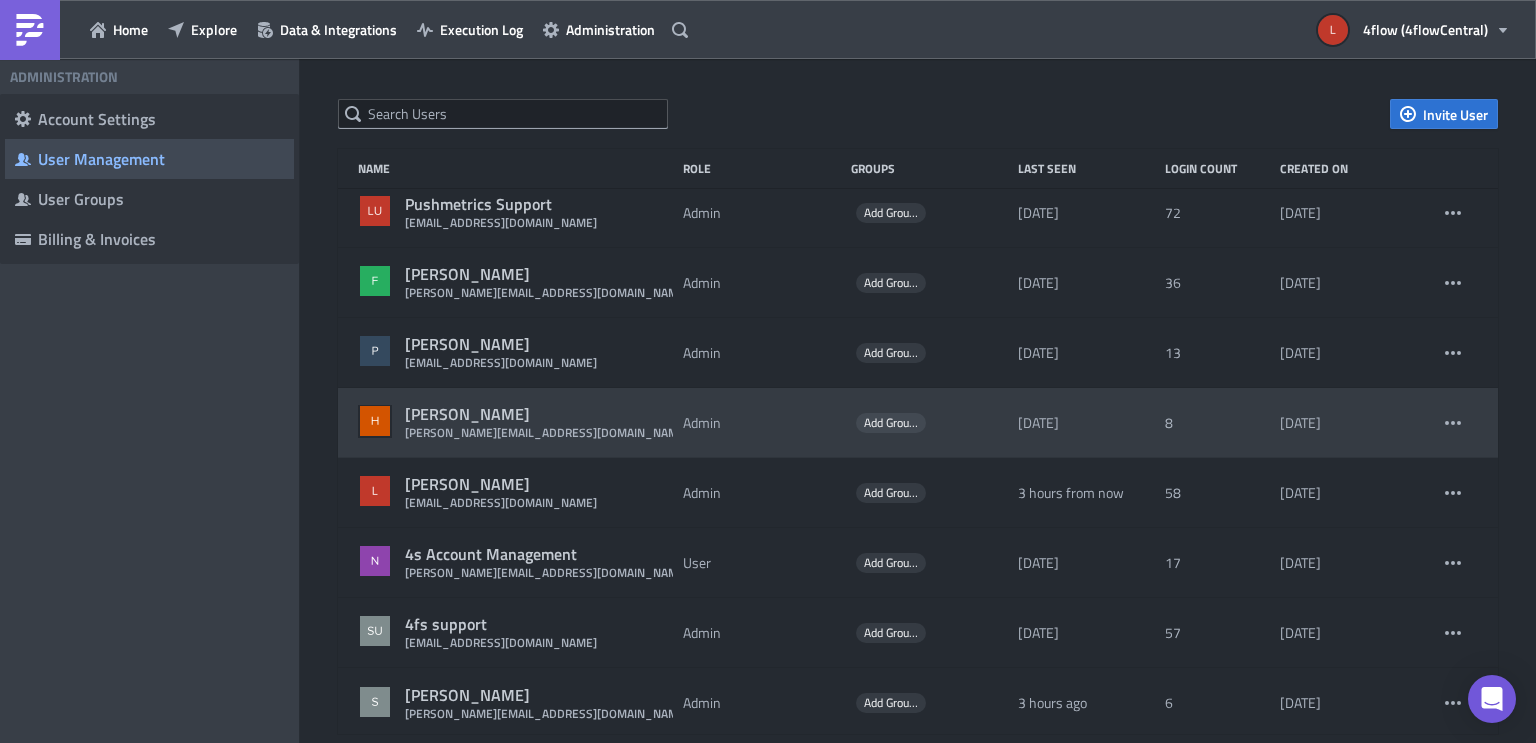 scroll, scrollTop: 14, scrollLeft: 0, axis: vertical 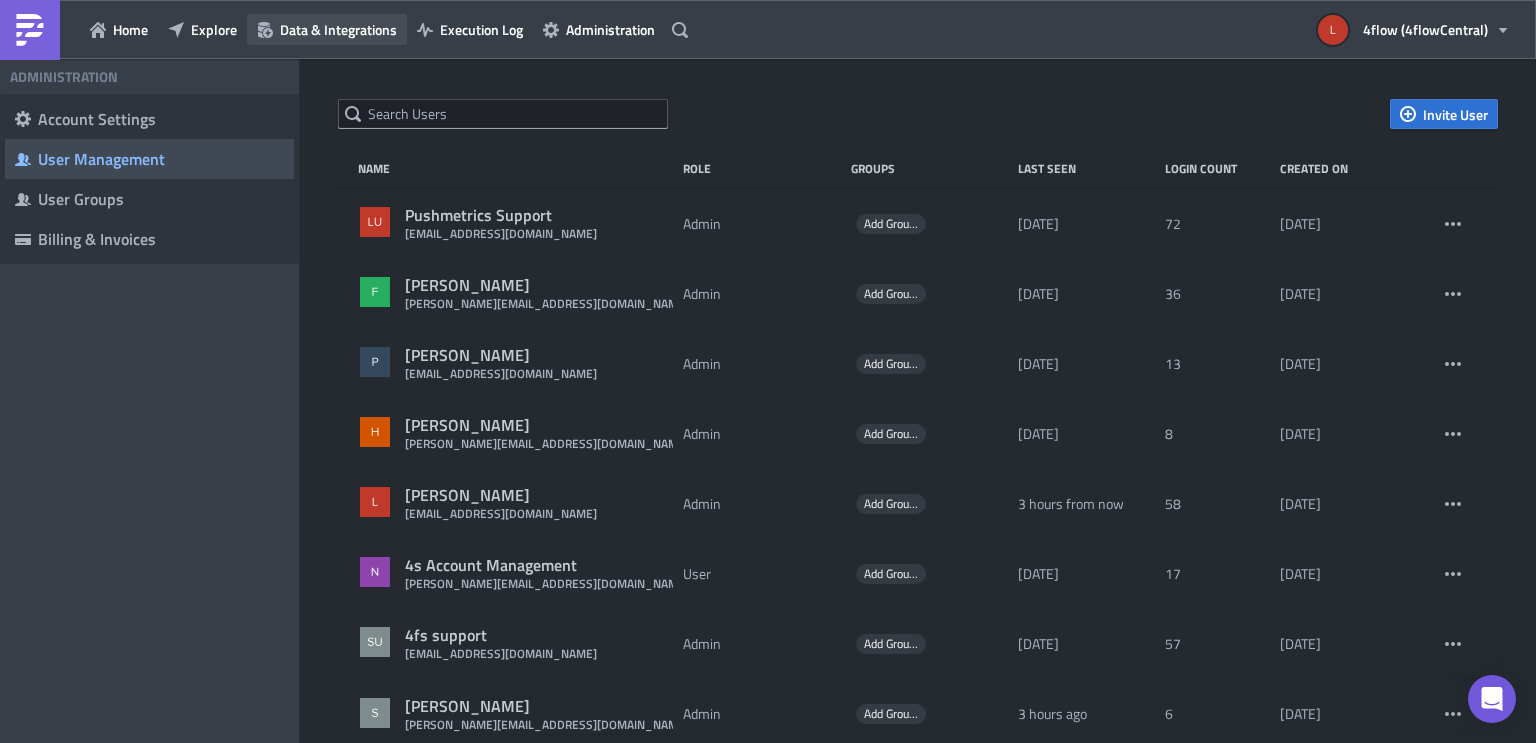 click on "Data & Integrations" at bounding box center (338, 29) 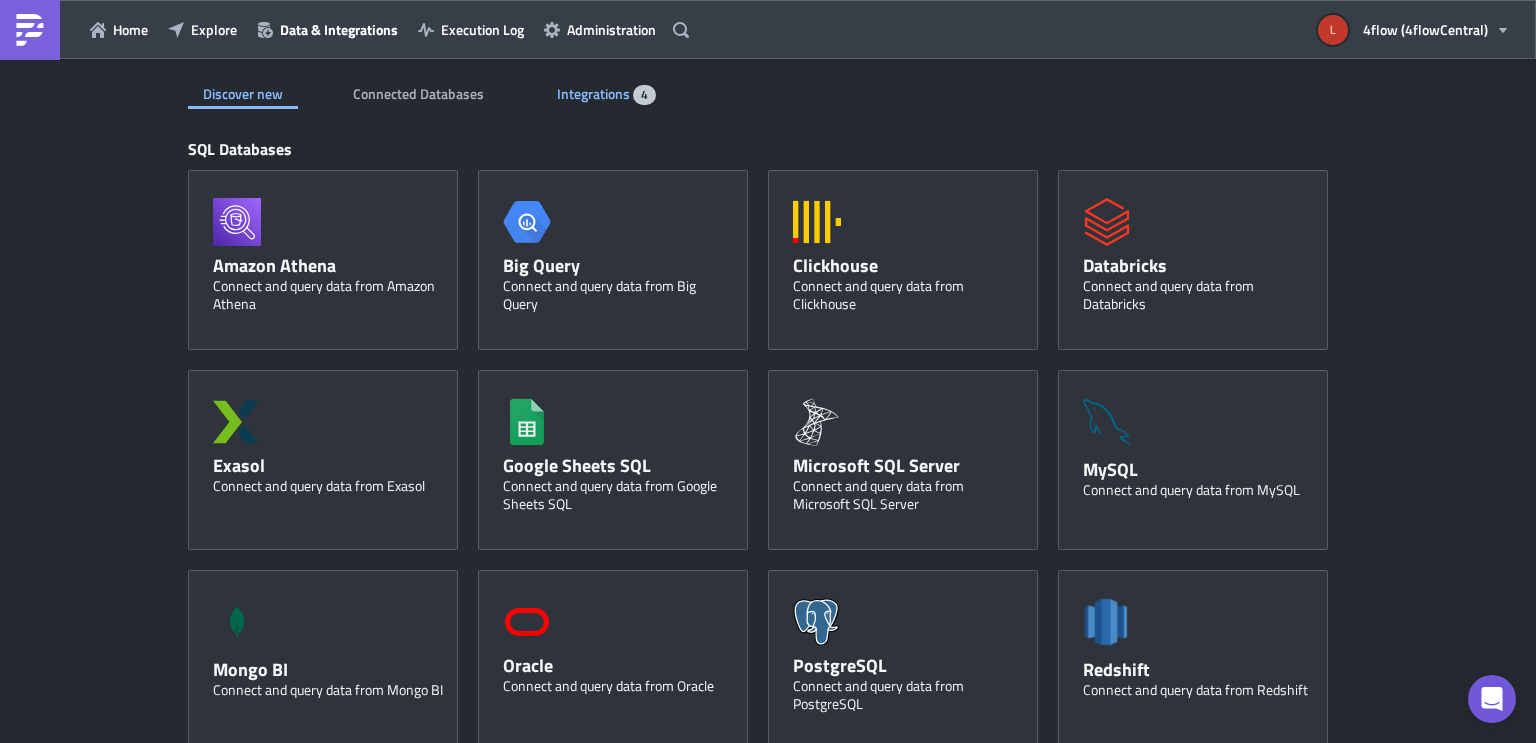 click on "Integrations   4" at bounding box center [606, 94] 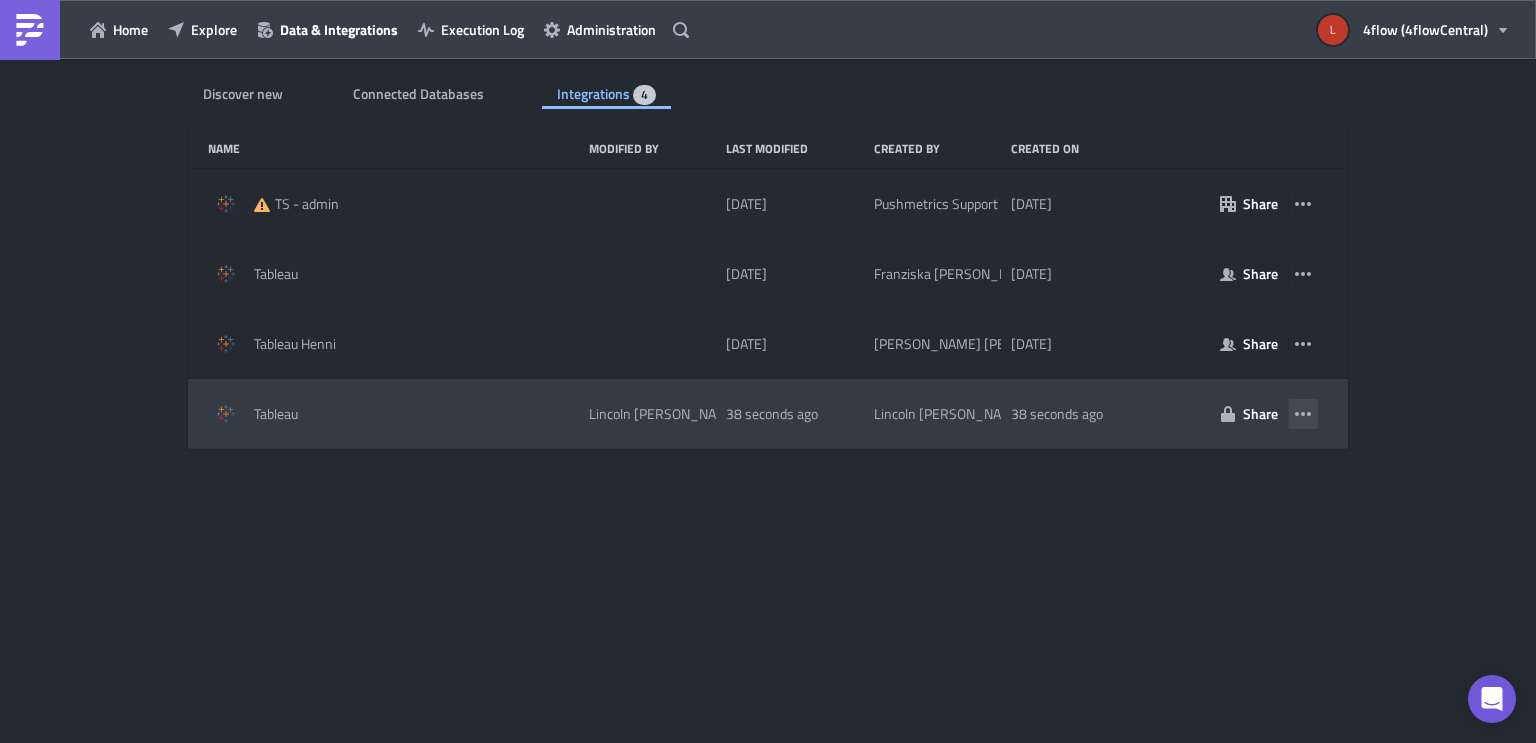 click 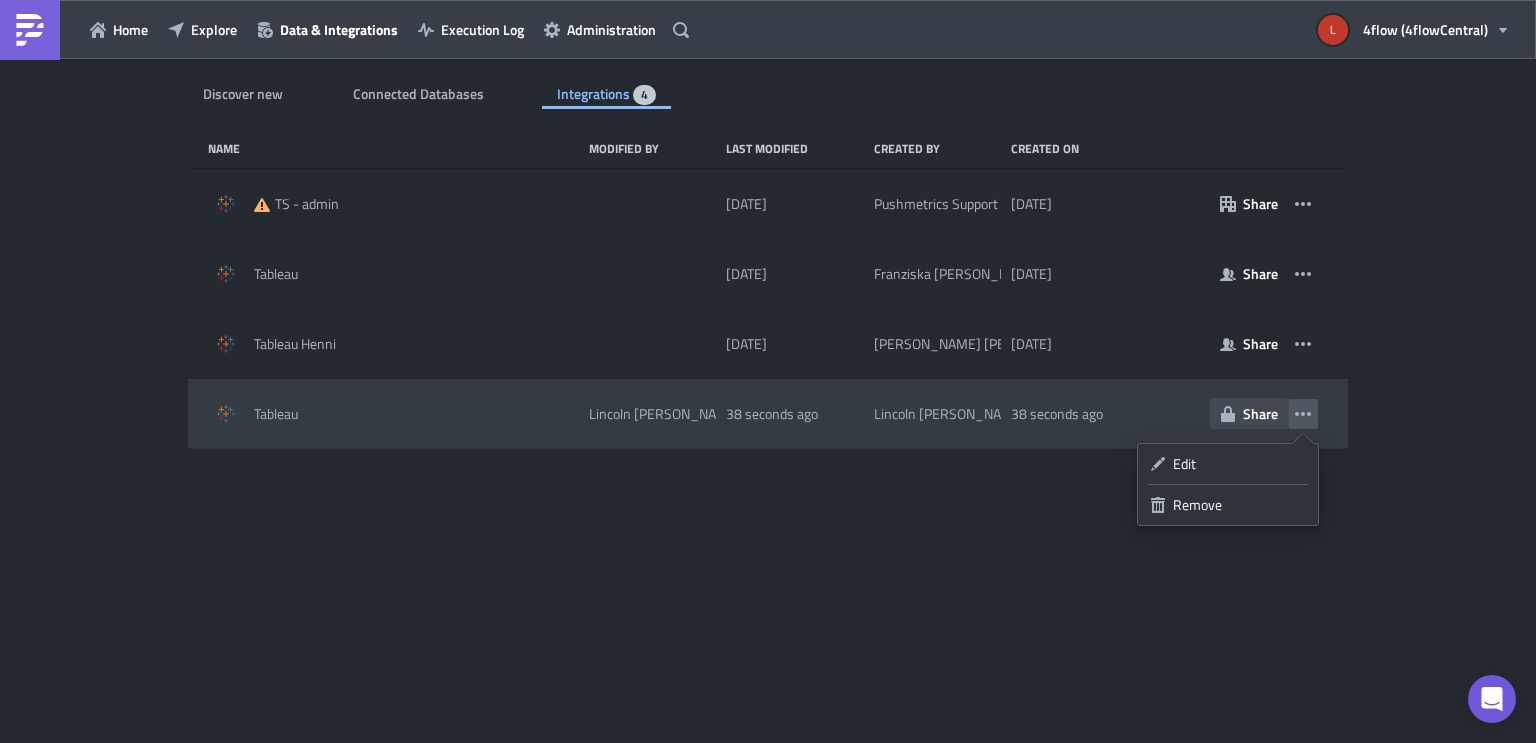 click on "Share" at bounding box center [1260, 413] 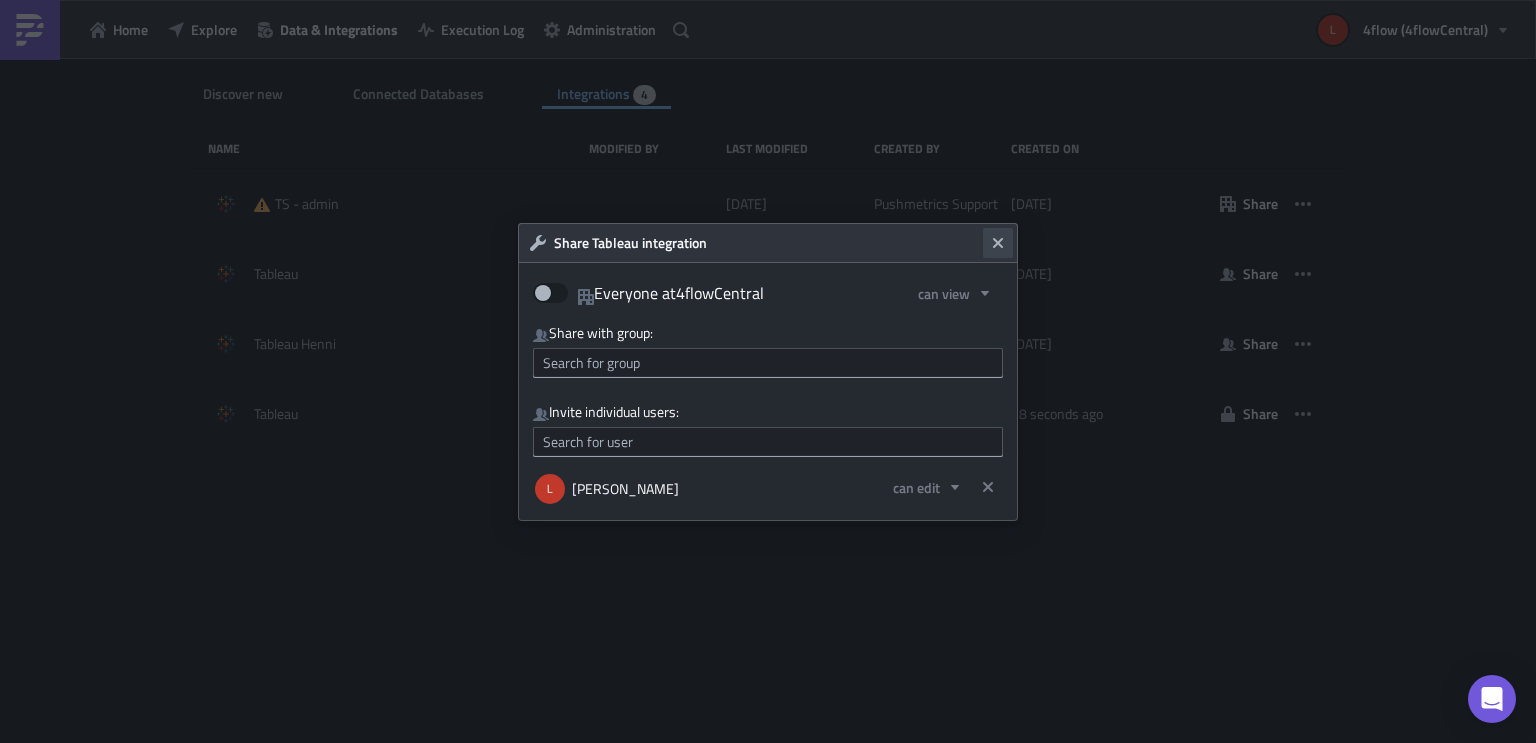 click 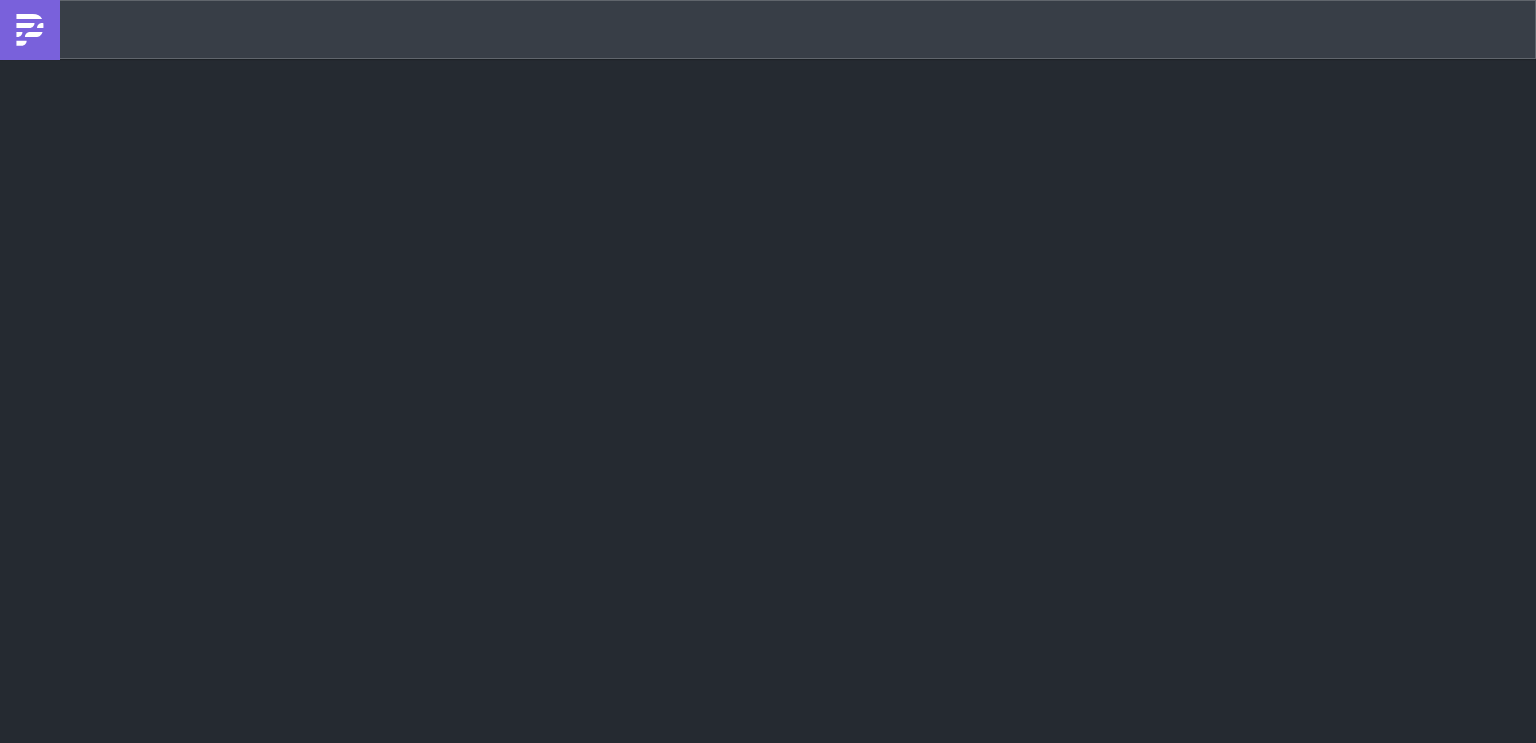 scroll, scrollTop: 0, scrollLeft: 0, axis: both 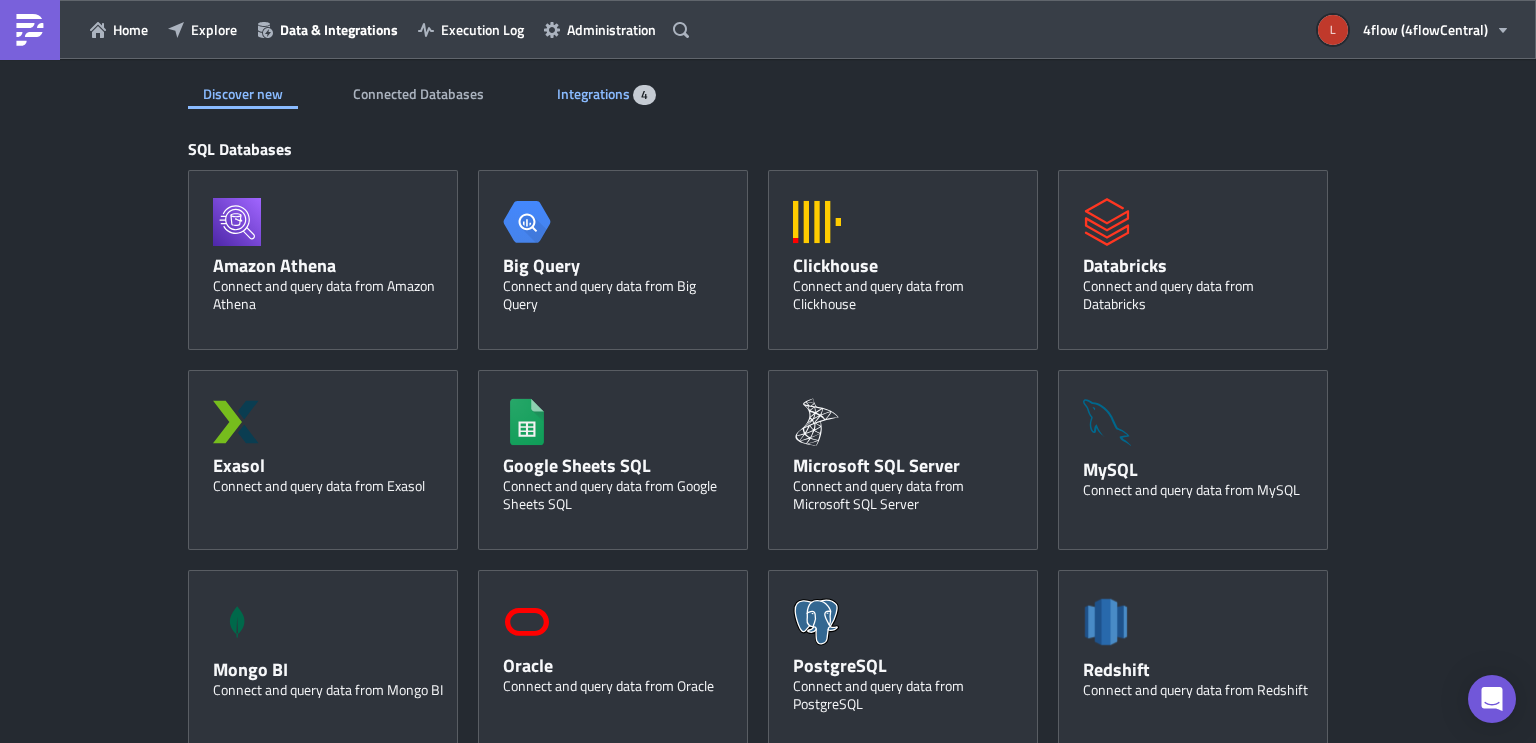 click on "Integrations" at bounding box center [595, 93] 